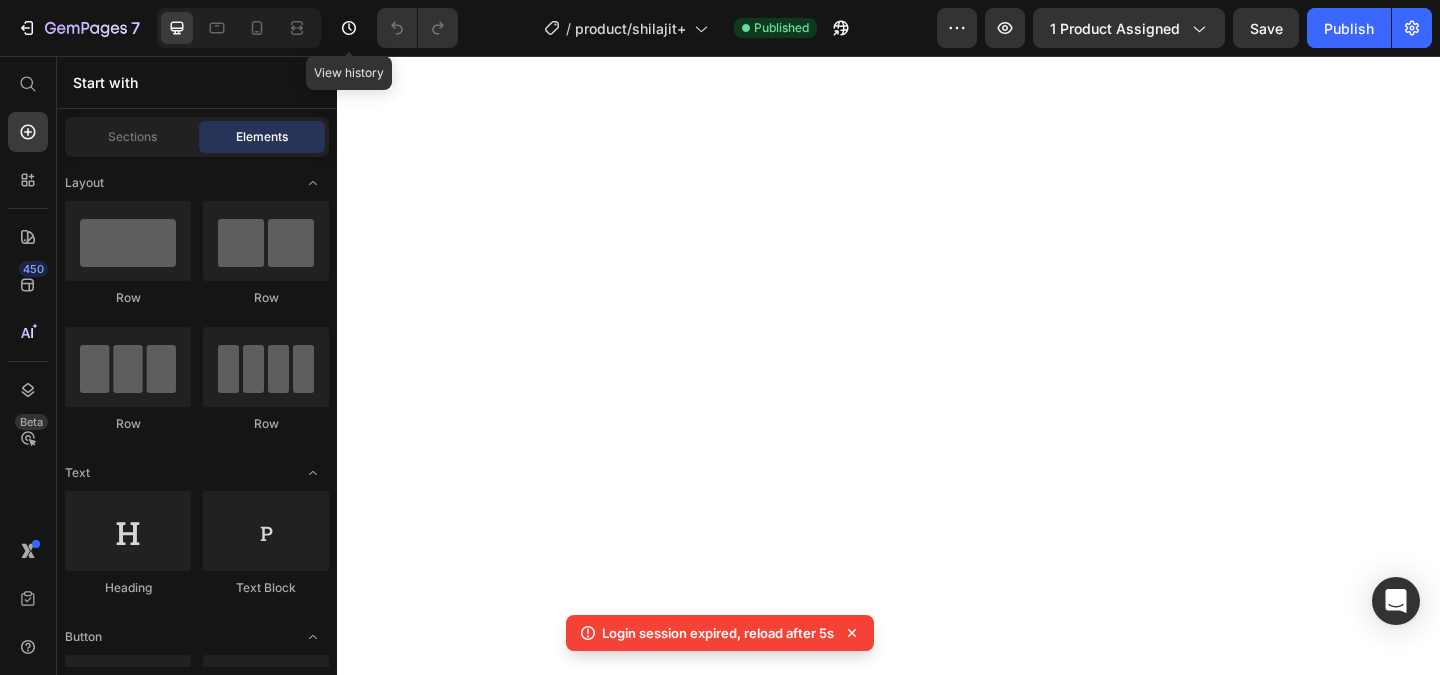 scroll, scrollTop: 0, scrollLeft: 0, axis: both 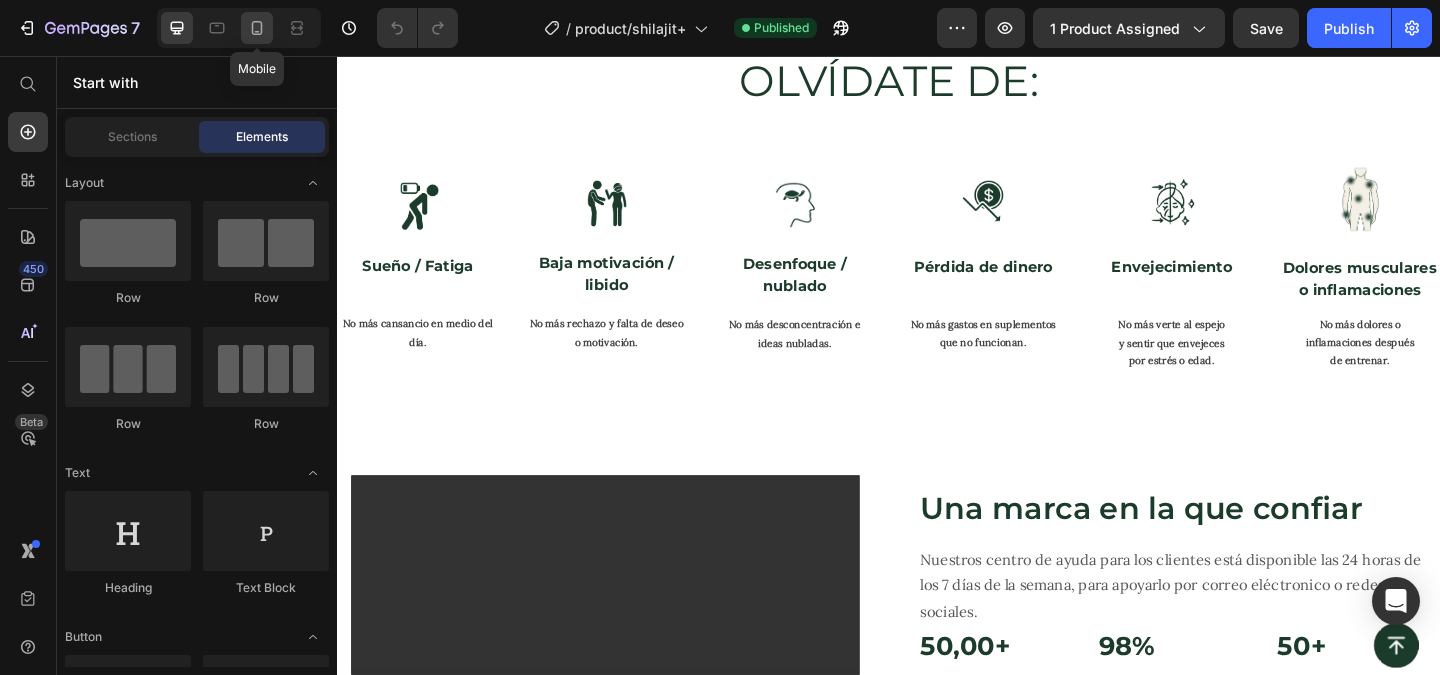 click 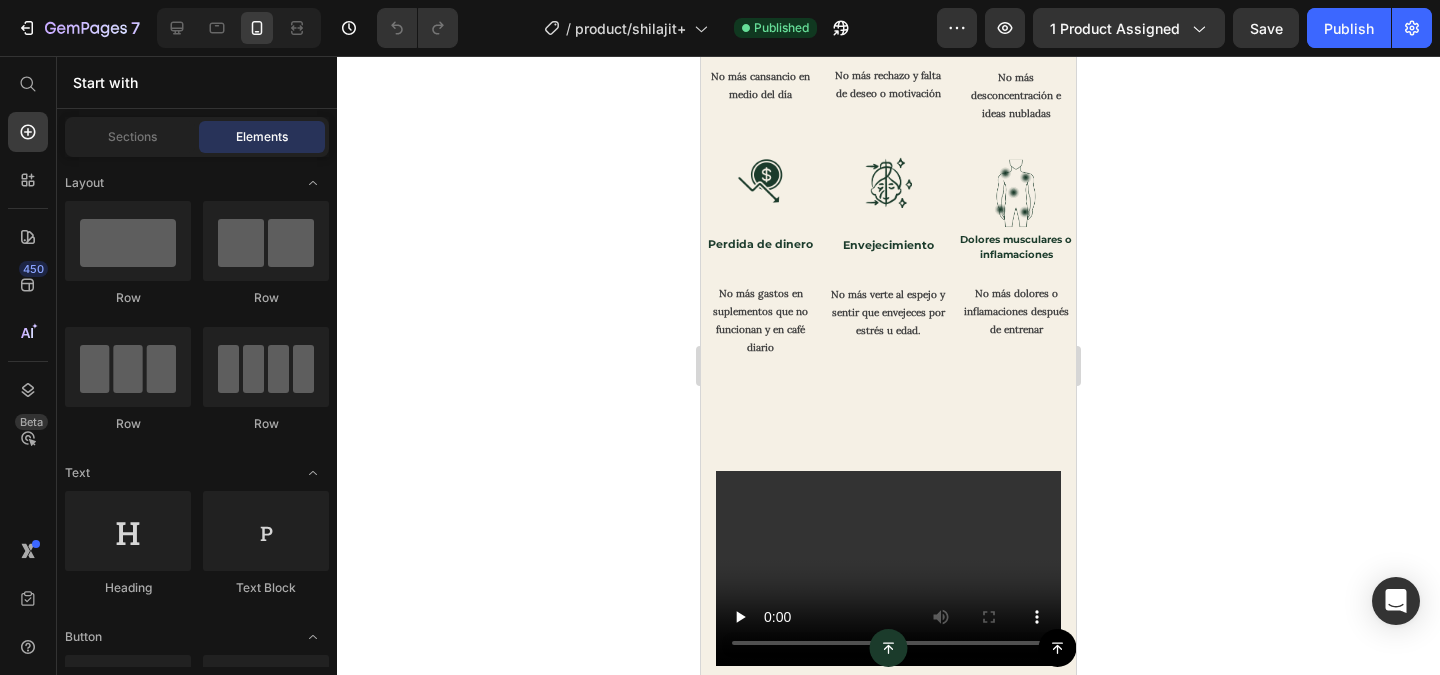 scroll, scrollTop: 5379, scrollLeft: 0, axis: vertical 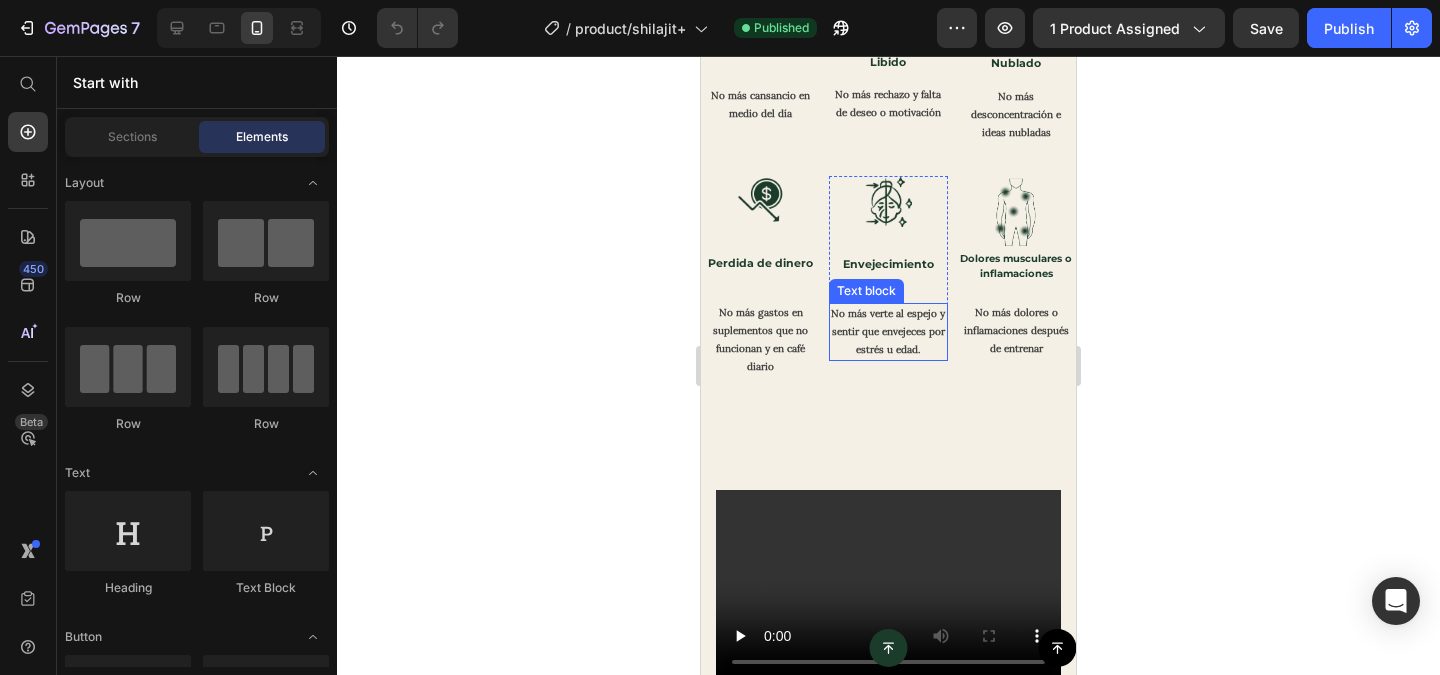 click on "No más verte al espejo y sentir que envejeces por estrés u edad." at bounding box center [889, 332] 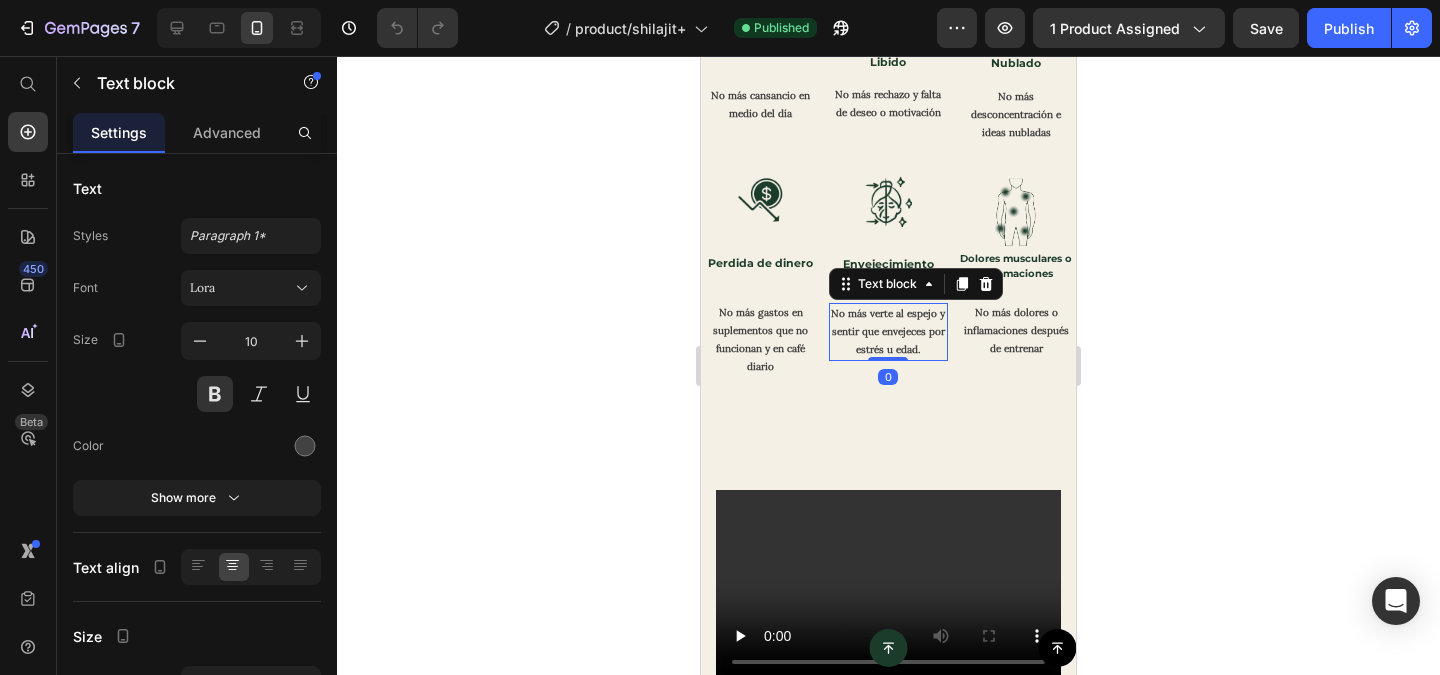 click on "No más verte al espejo y sentir que envejeces por estrés u edad." at bounding box center [889, 332] 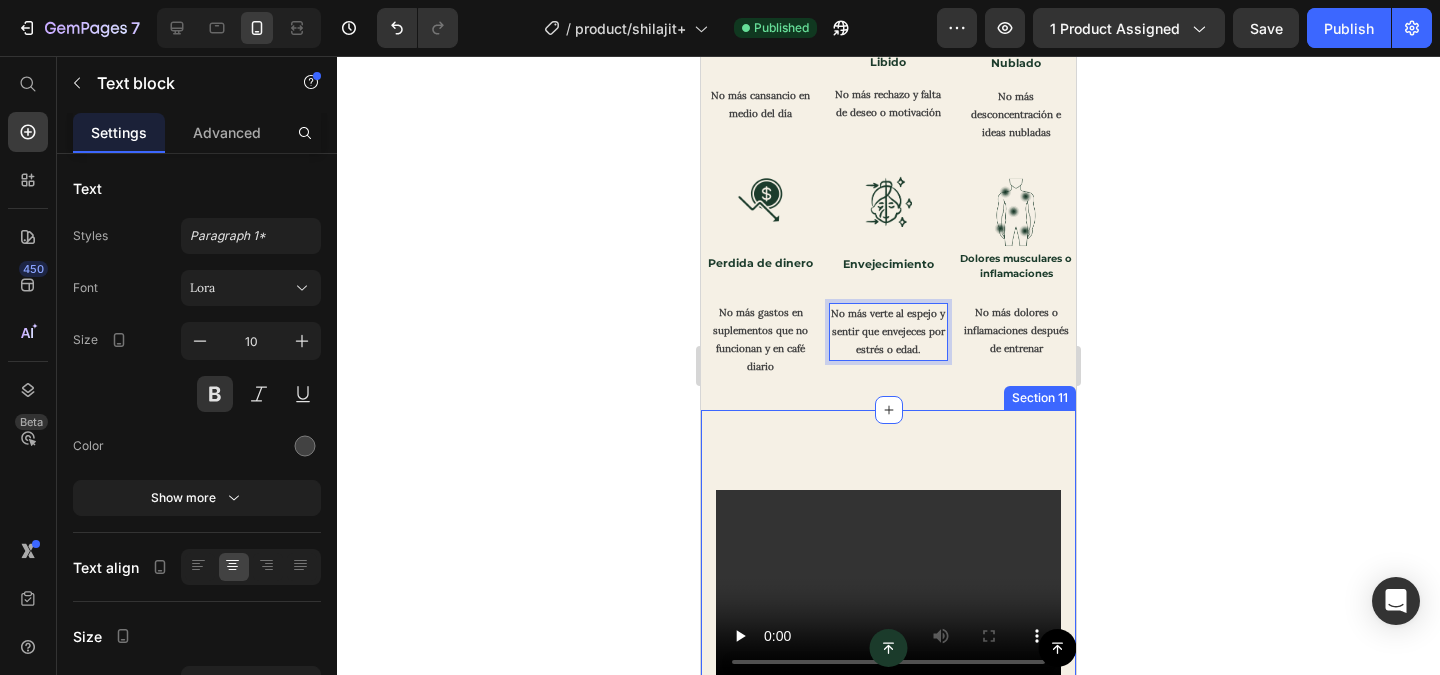 click 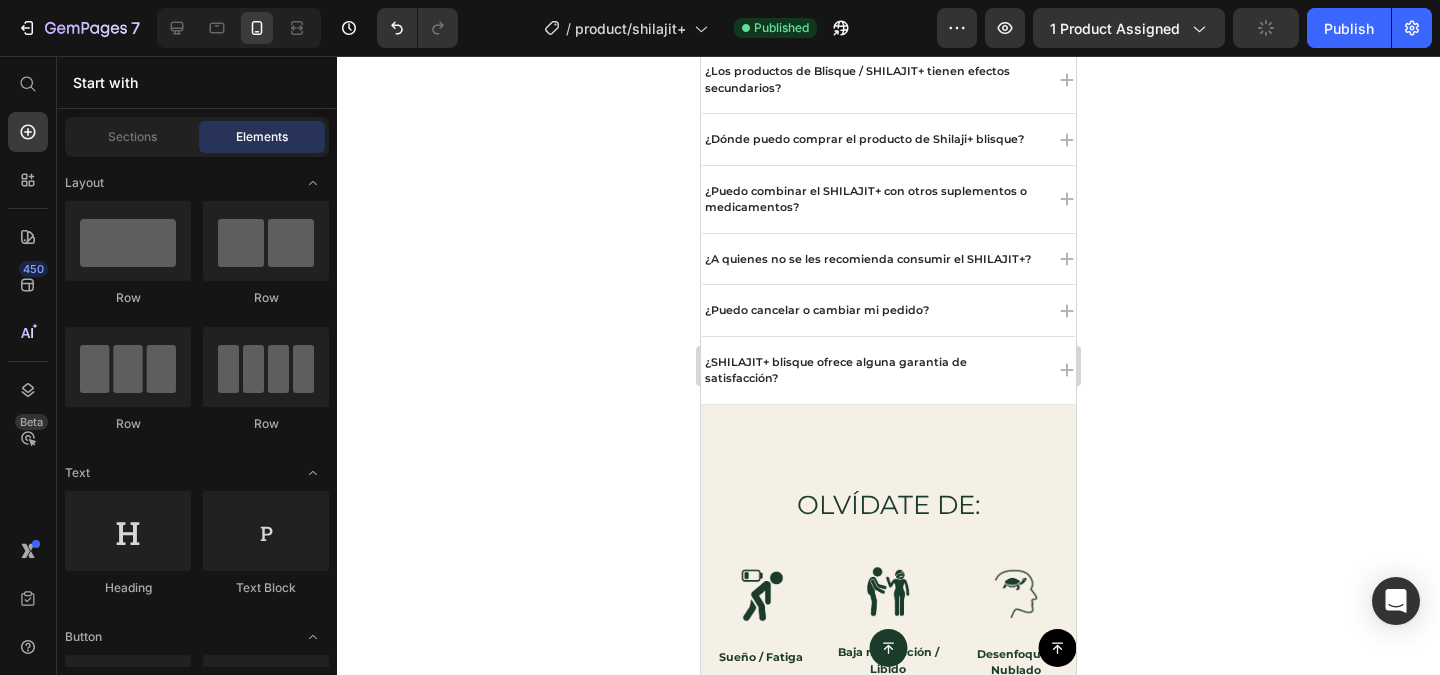 scroll, scrollTop: 4740, scrollLeft: 0, axis: vertical 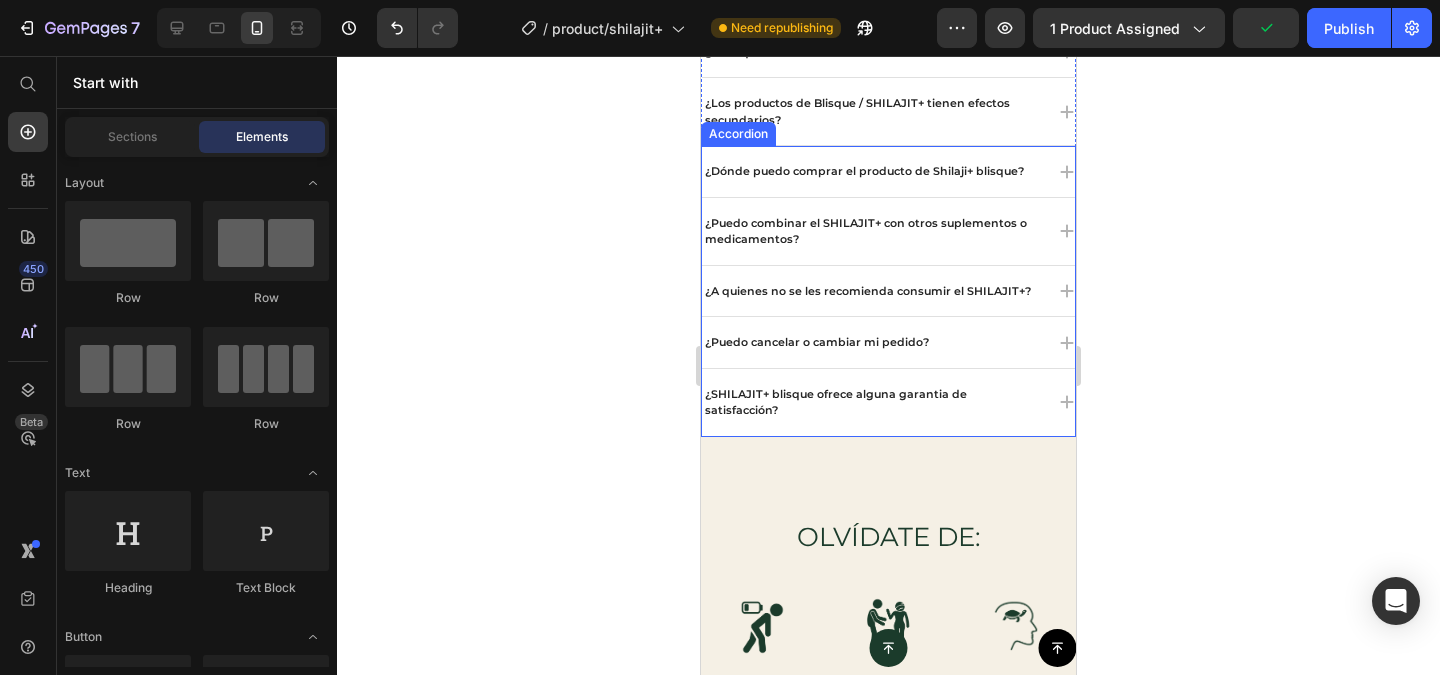 click 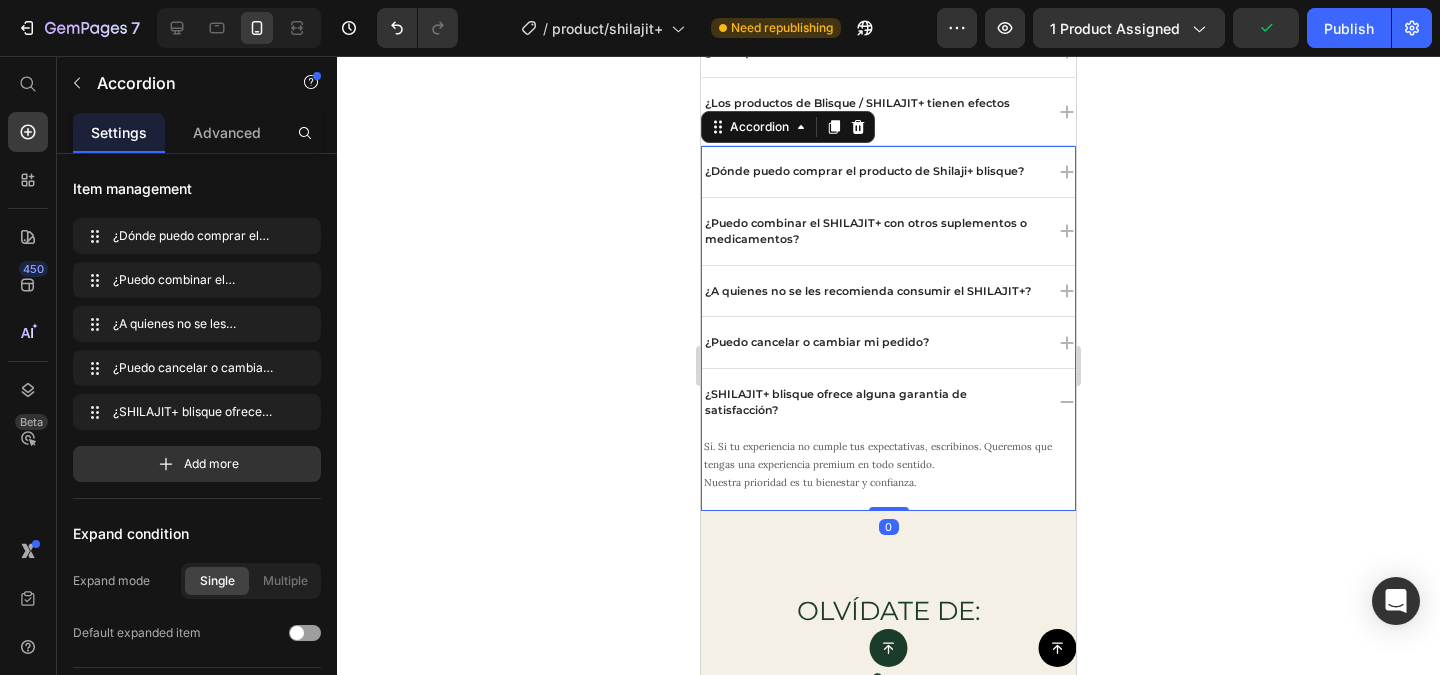 click 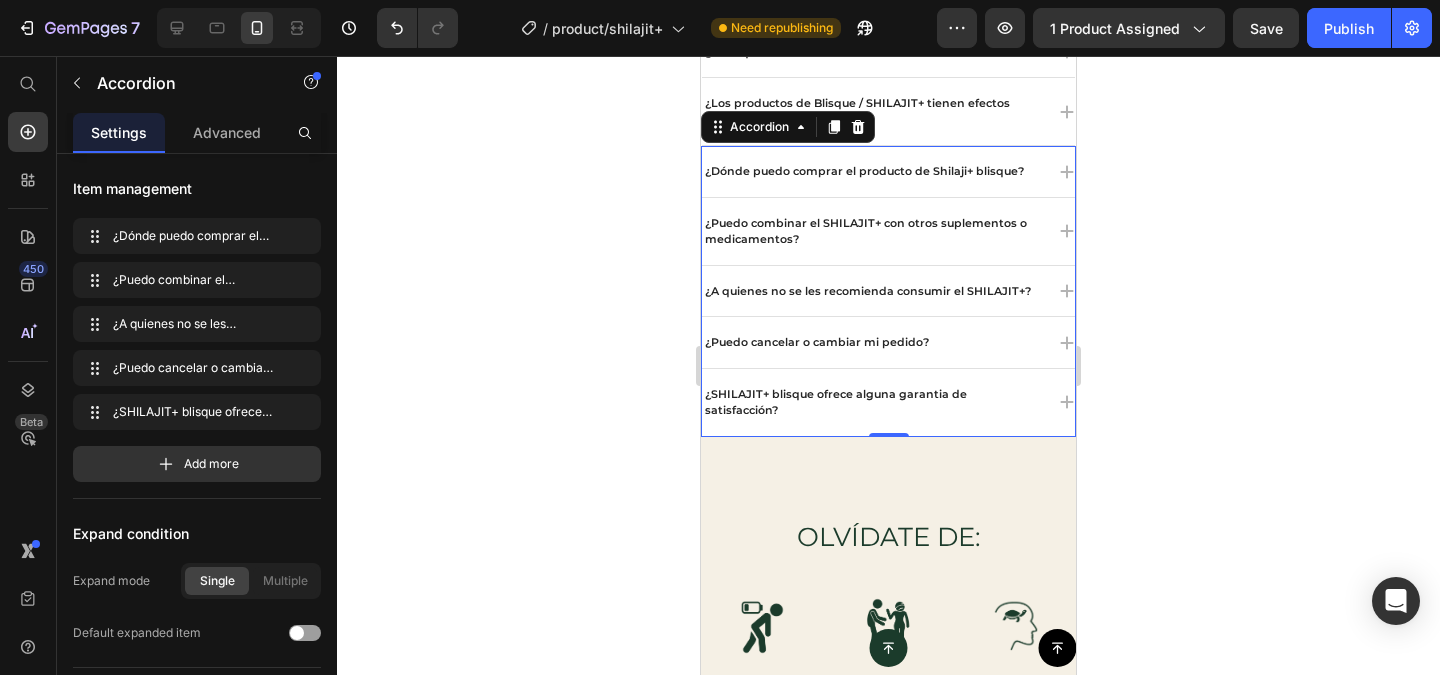 click 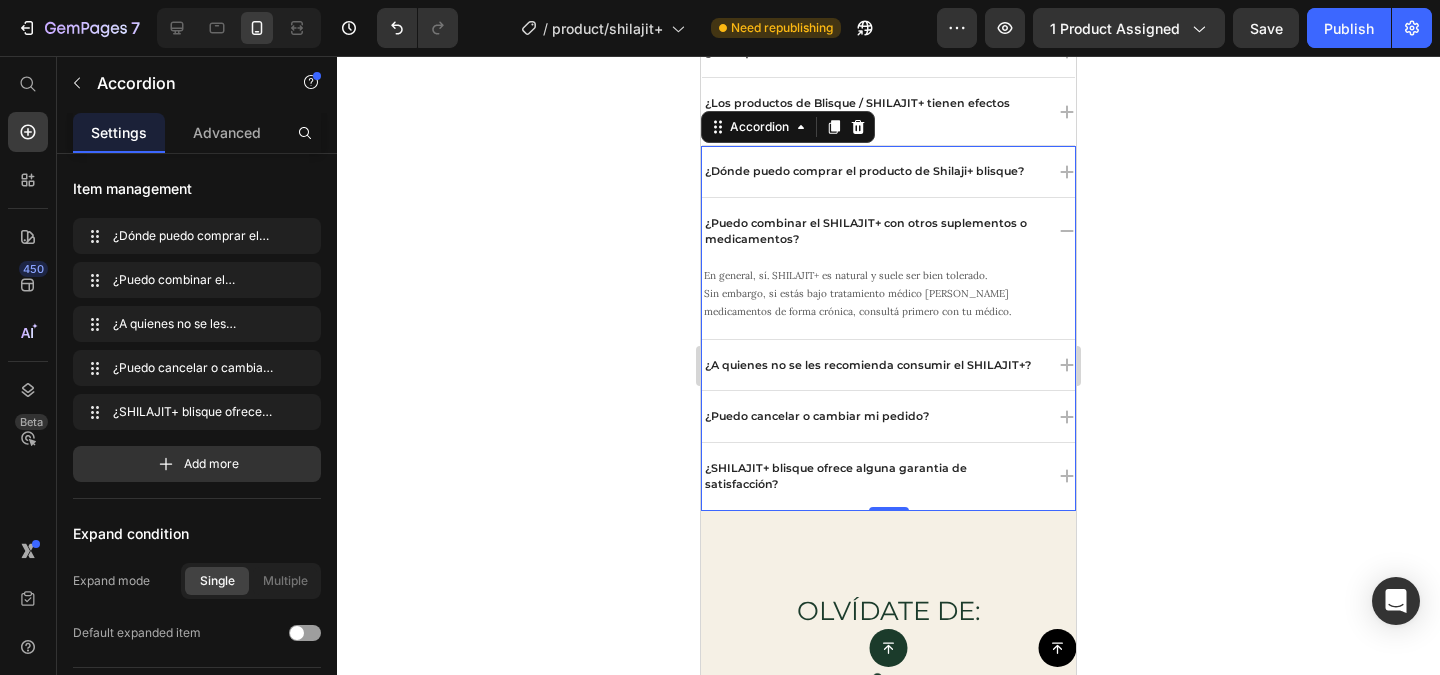 click 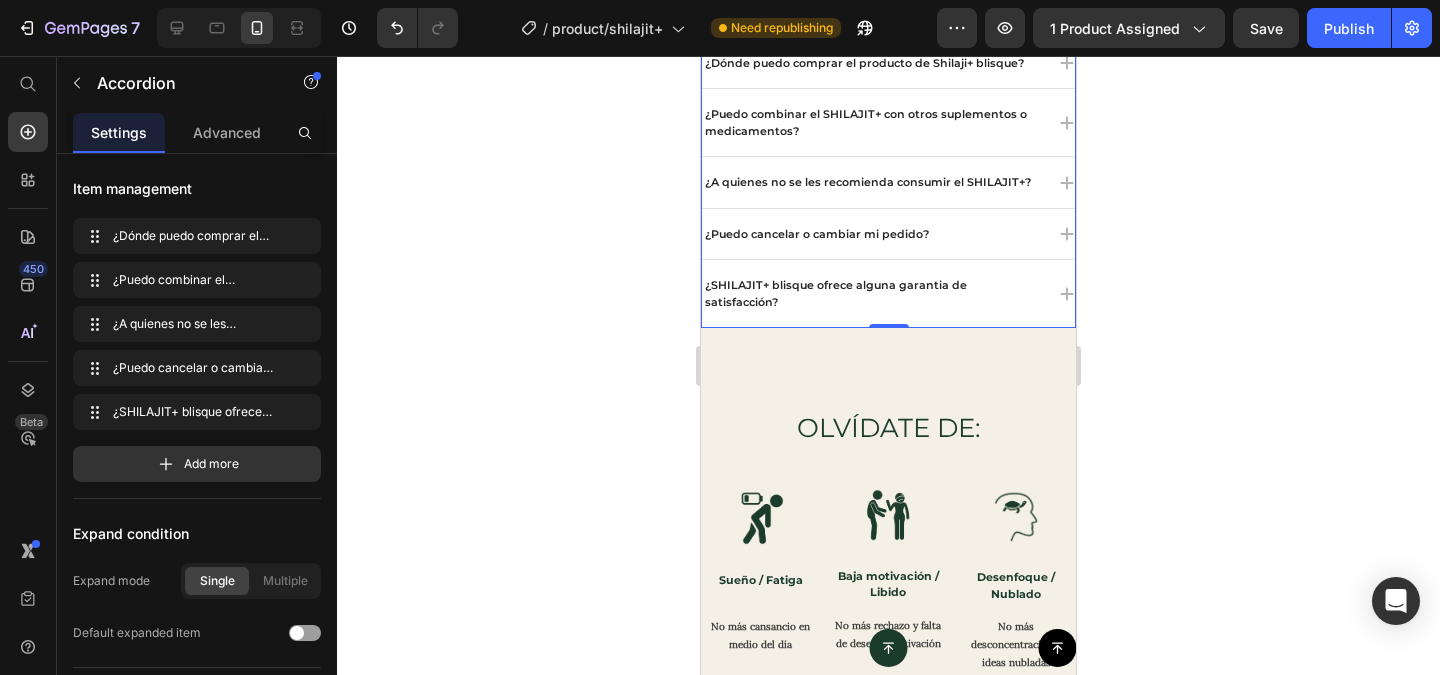 scroll, scrollTop: 4620, scrollLeft: 0, axis: vertical 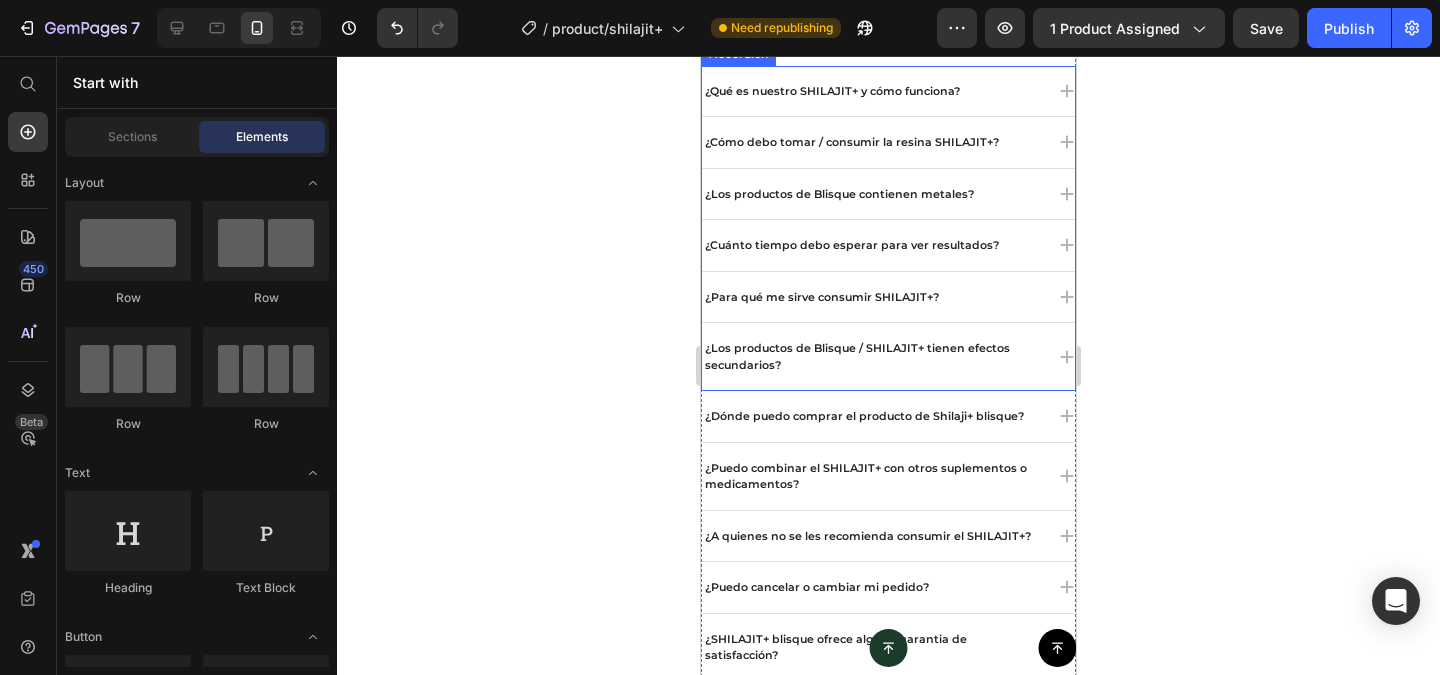 click on "¿Cómo debo tomar / consumir la resina SHILAJIT+?" at bounding box center [888, 142] 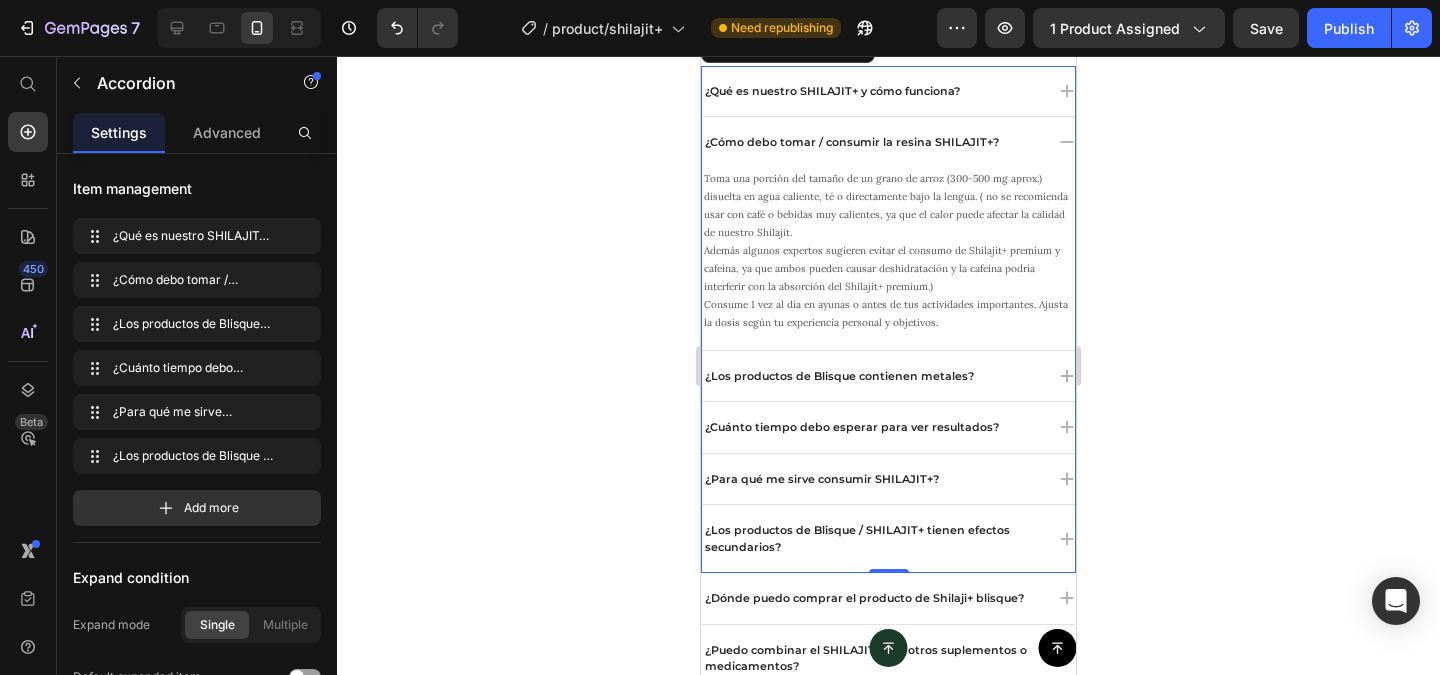 click on "¿Cómo debo tomar / consumir la resina SHILAJIT+?" at bounding box center (888, 142) 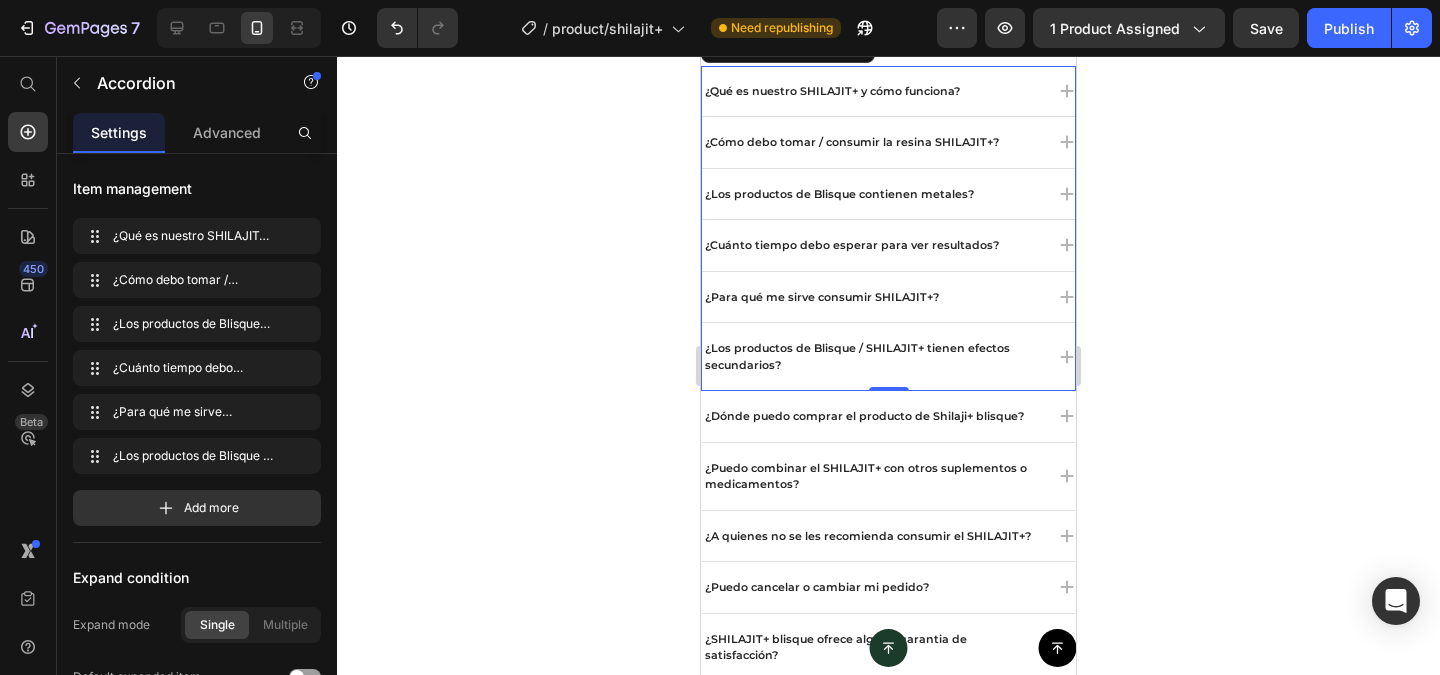 click on "¿Cómo debo tomar / consumir la resina SHILAJIT+?" at bounding box center [888, 142] 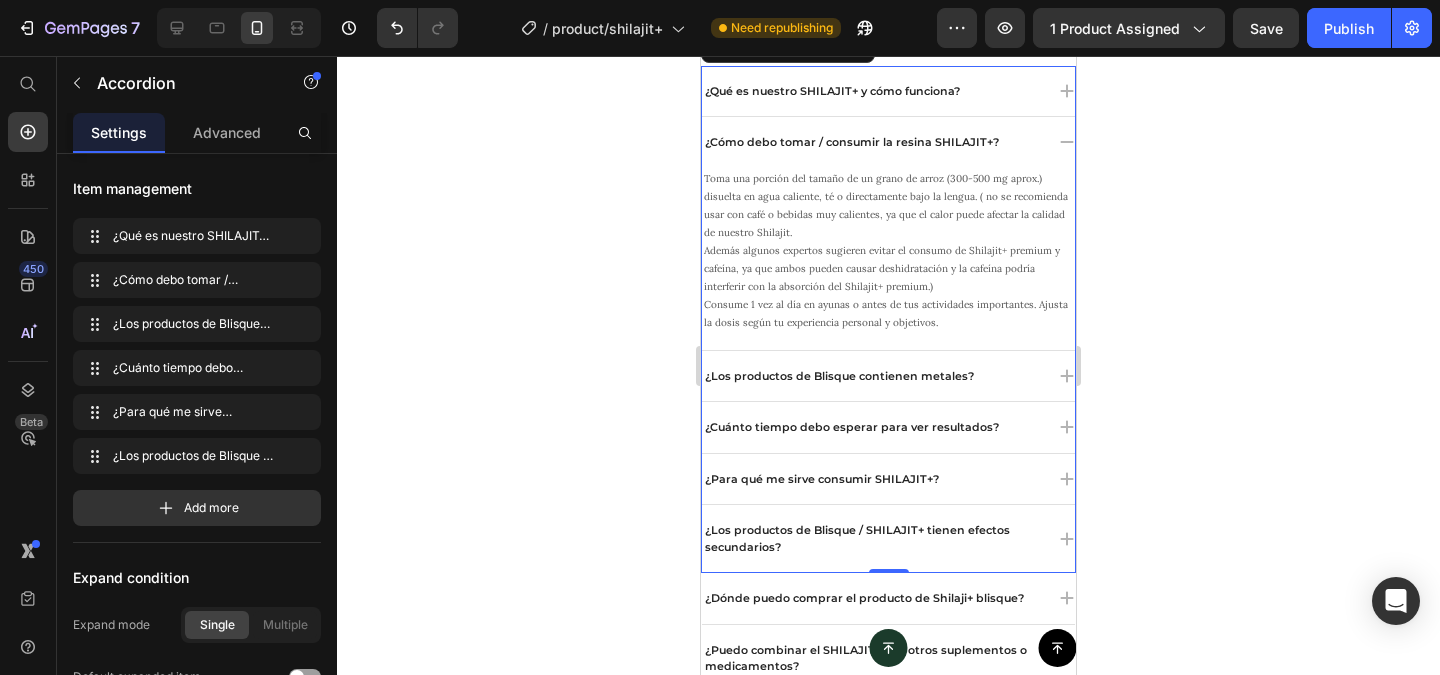 click on "¿Cómo debo tomar / consumir la resina SHILAJIT+?" at bounding box center (888, 142) 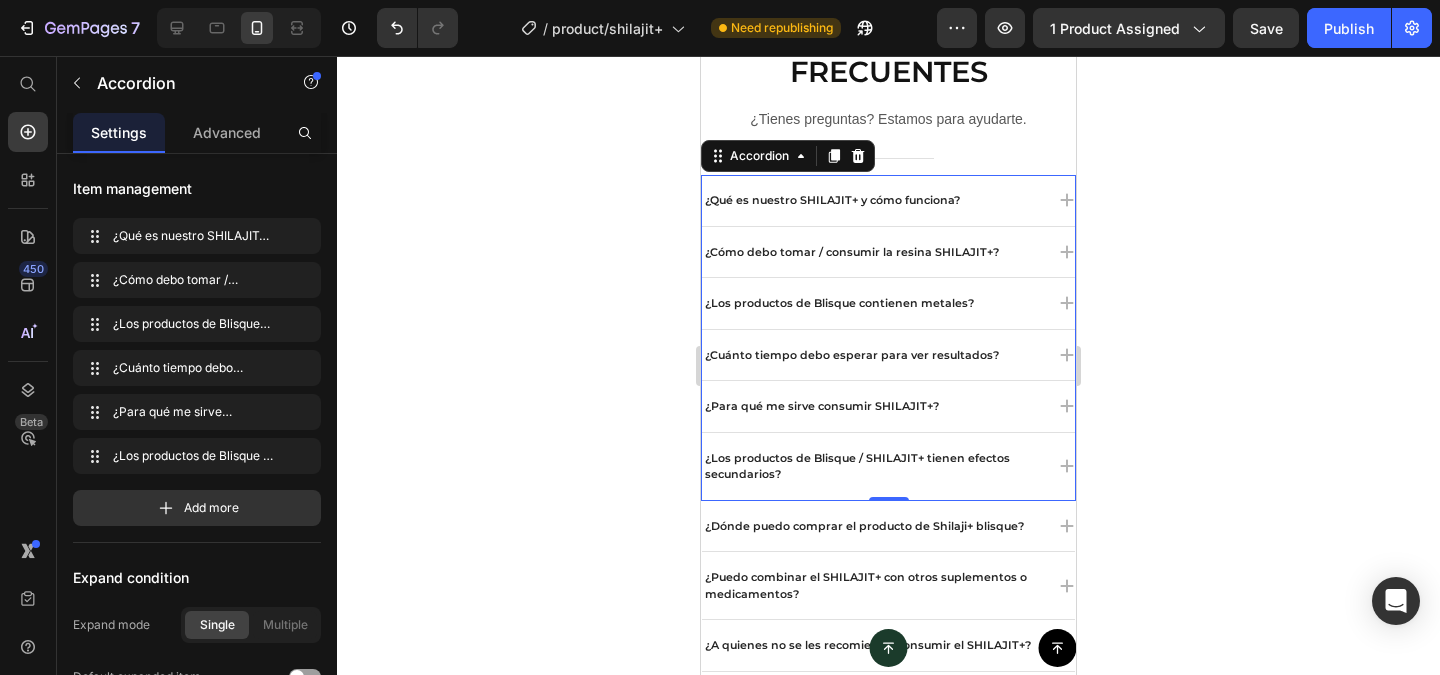 scroll, scrollTop: 3467, scrollLeft: 0, axis: vertical 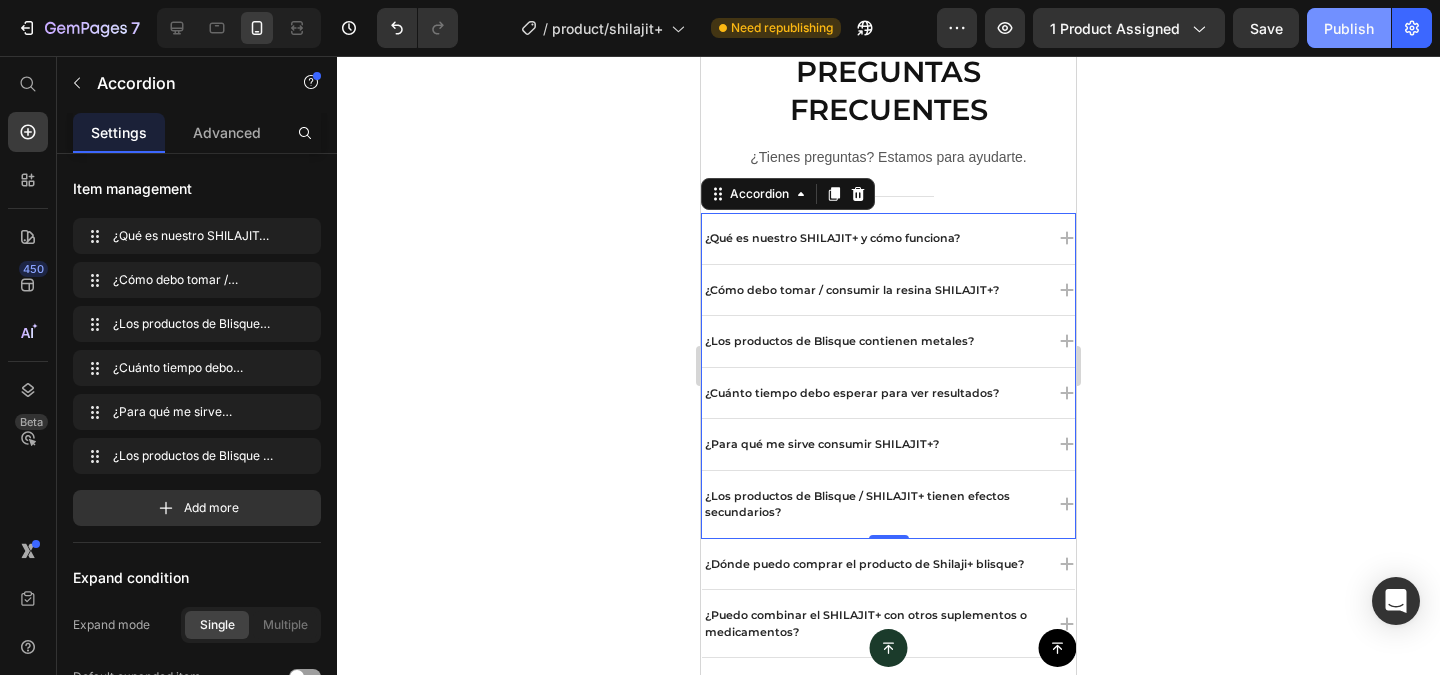 click on "Publish" 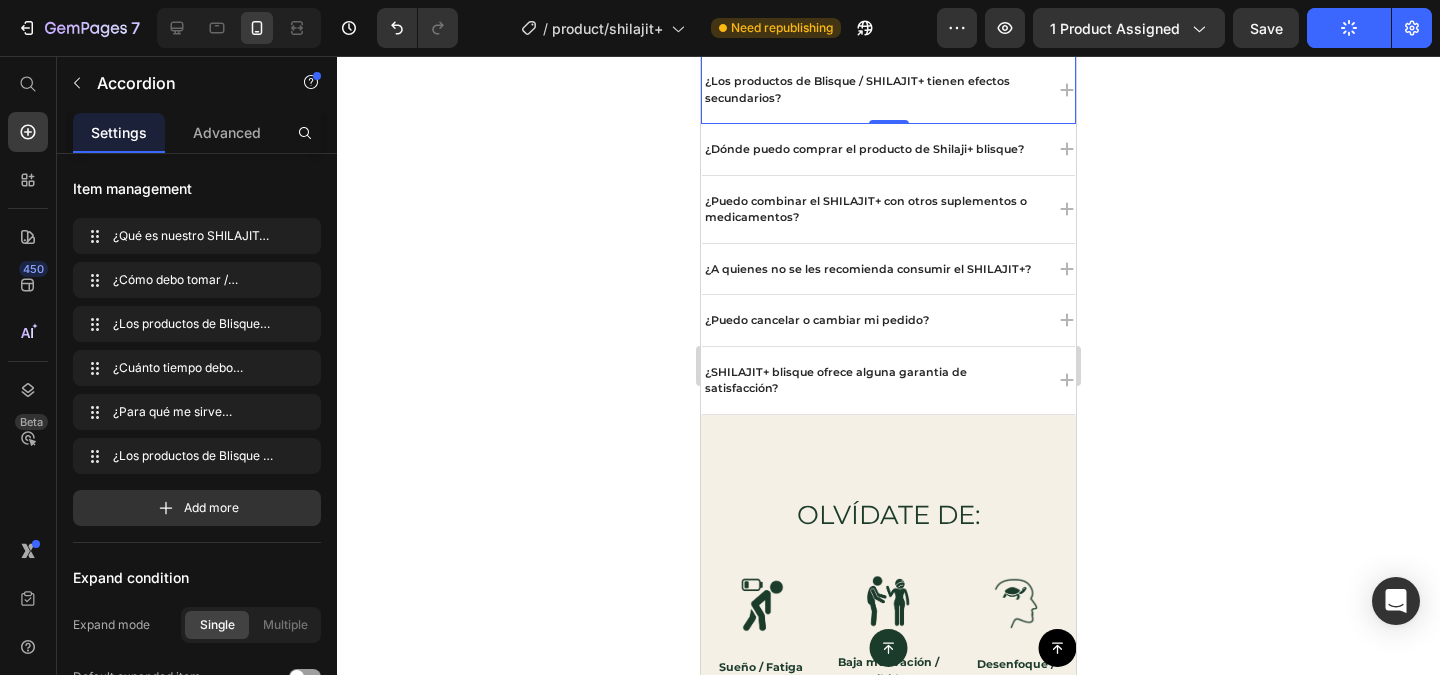 scroll, scrollTop: 4483, scrollLeft: 0, axis: vertical 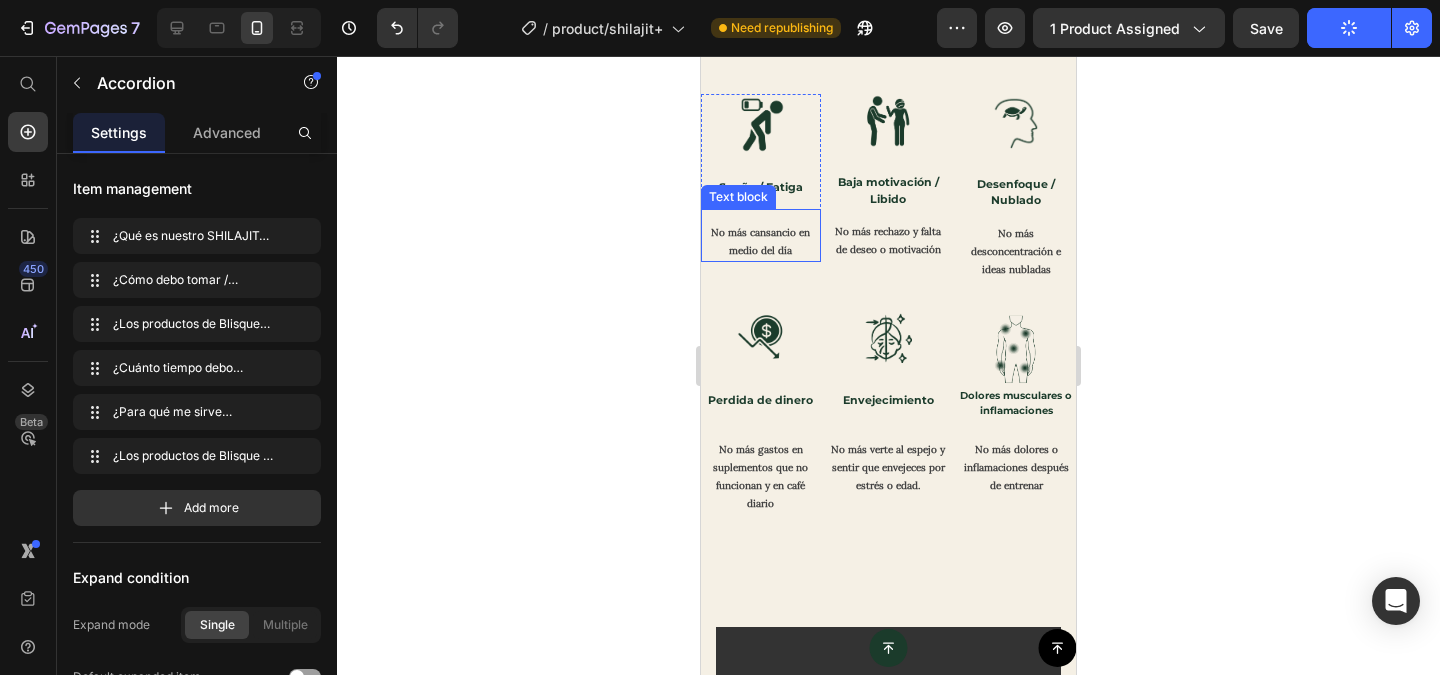click on "No más cansancio en medio del día" at bounding box center [761, 242] 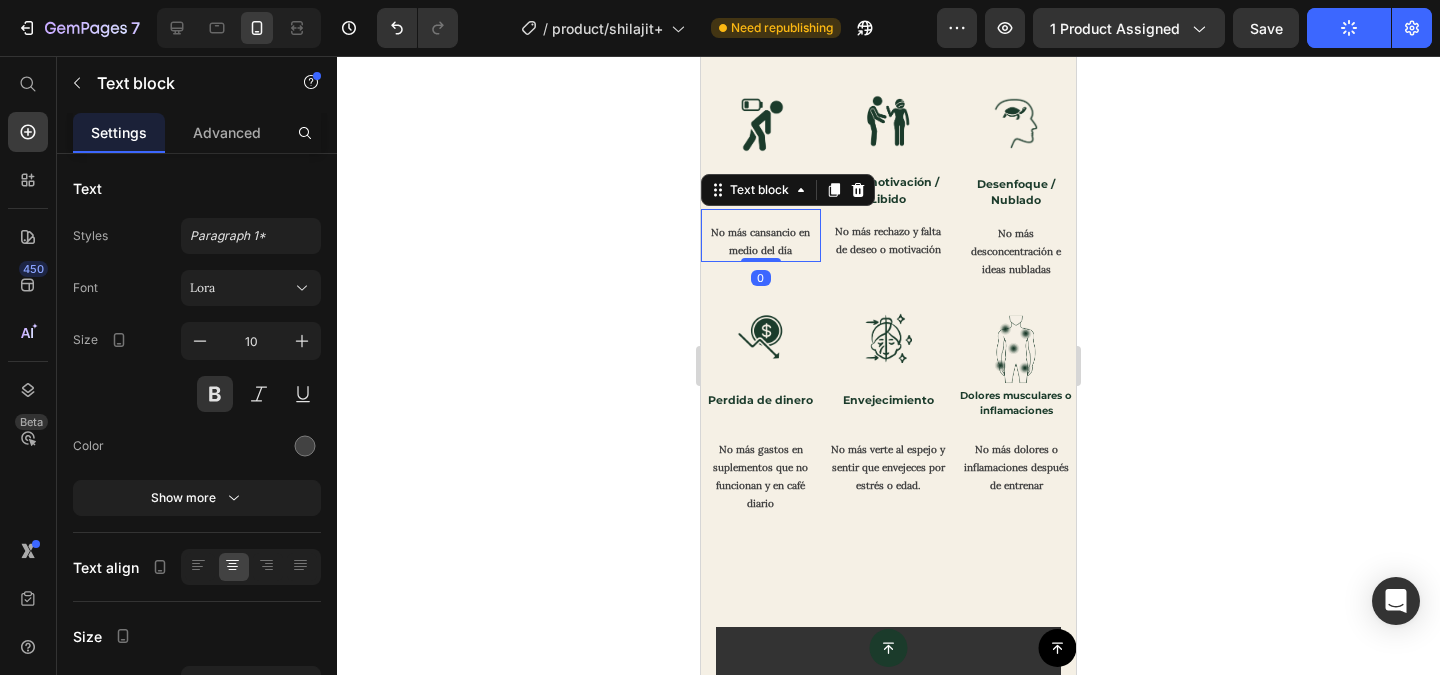 click on "No más cansancio en medio del día" at bounding box center (761, 242) 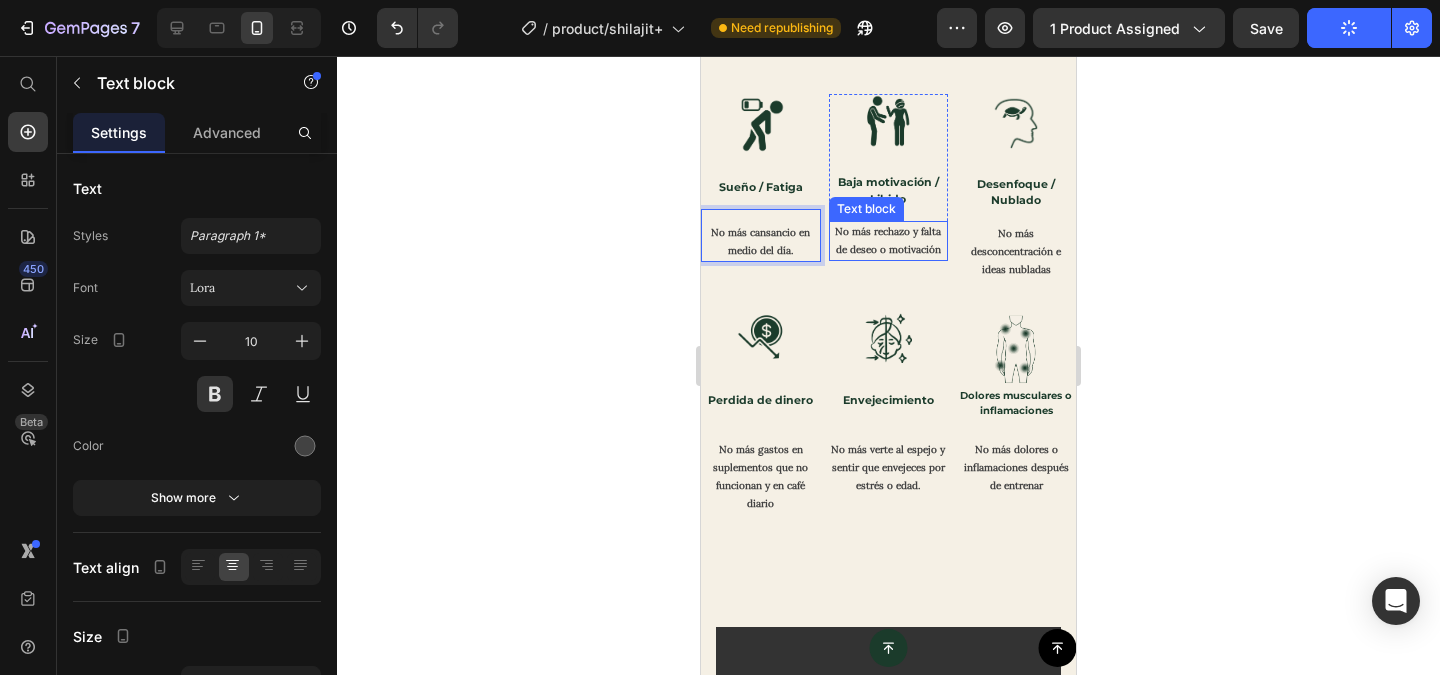click on "No más rechazo y falta de deseo o motivación" at bounding box center (889, 241) 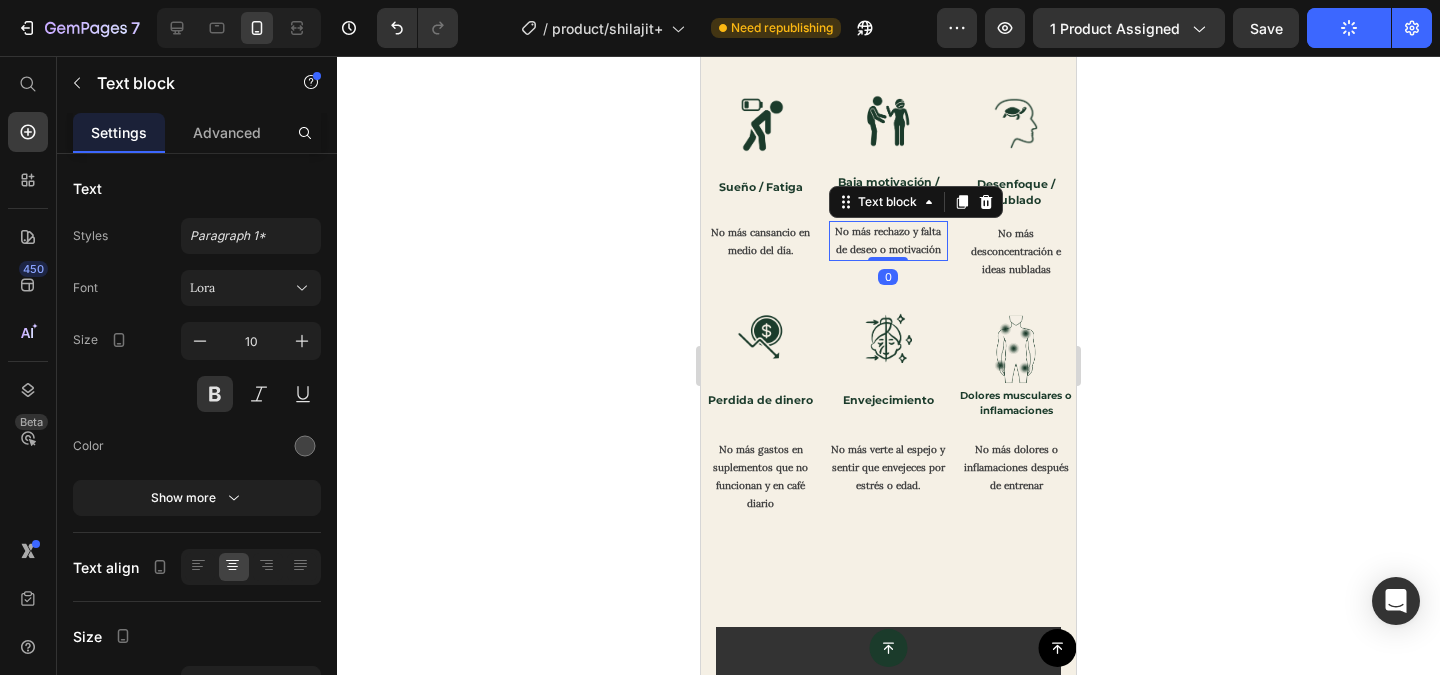 click on "No más rechazo y falta de deseo o motivación" at bounding box center [889, 241] 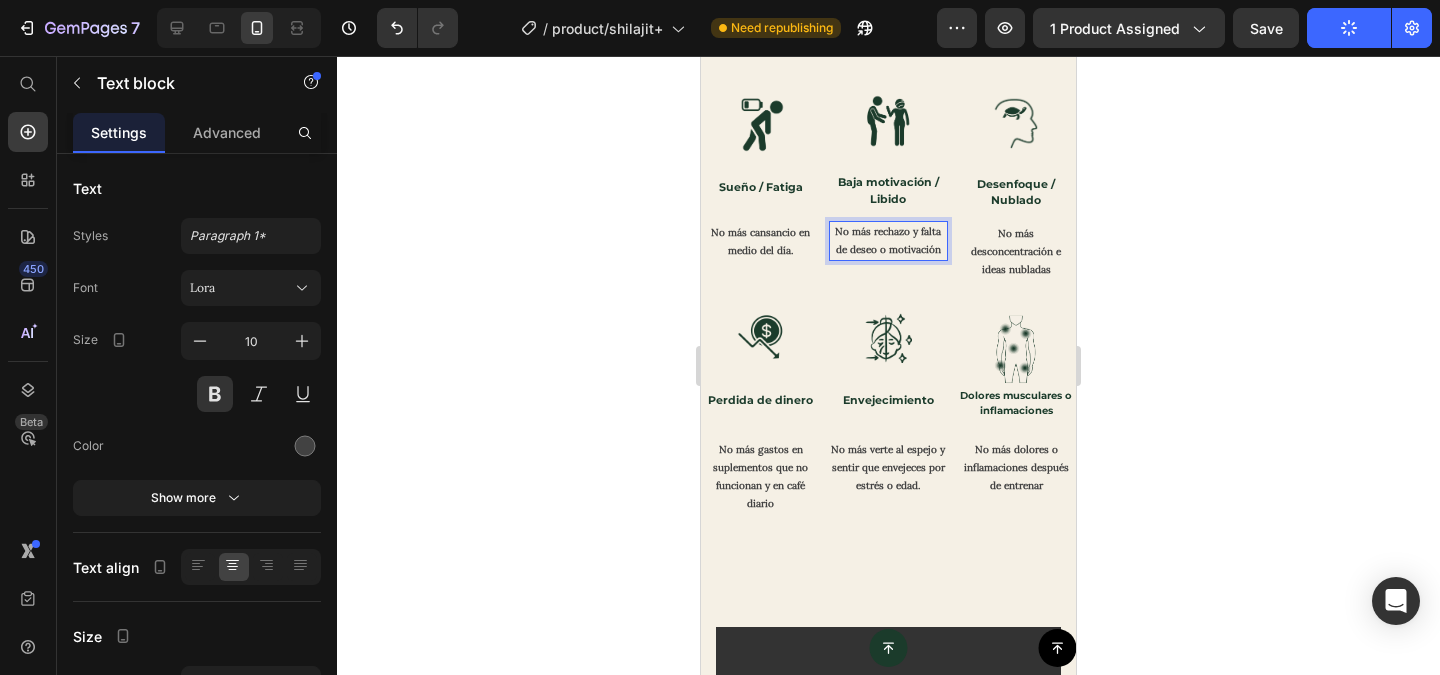 click on "No más rechazo y falta de deseo o motivación" at bounding box center [889, 241] 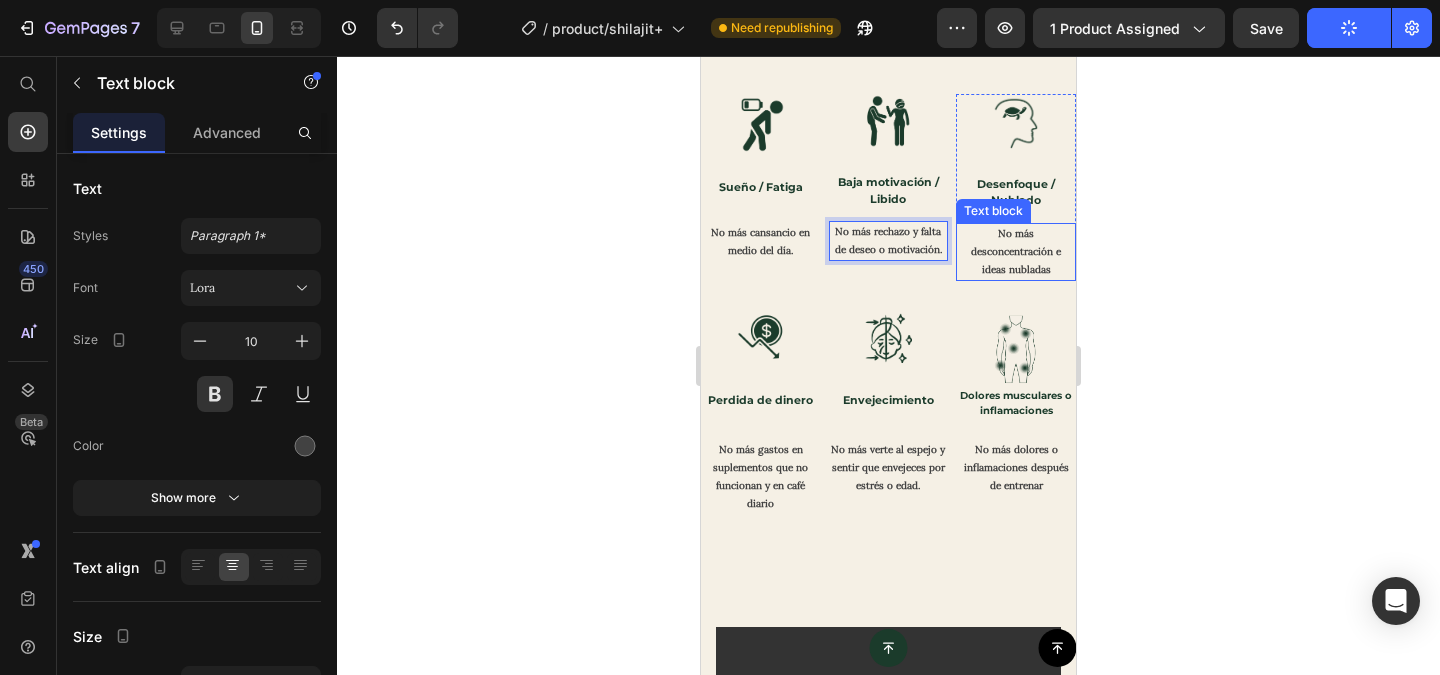 click on "No más desconcentración e ideas nubladas" at bounding box center (1016, 252) 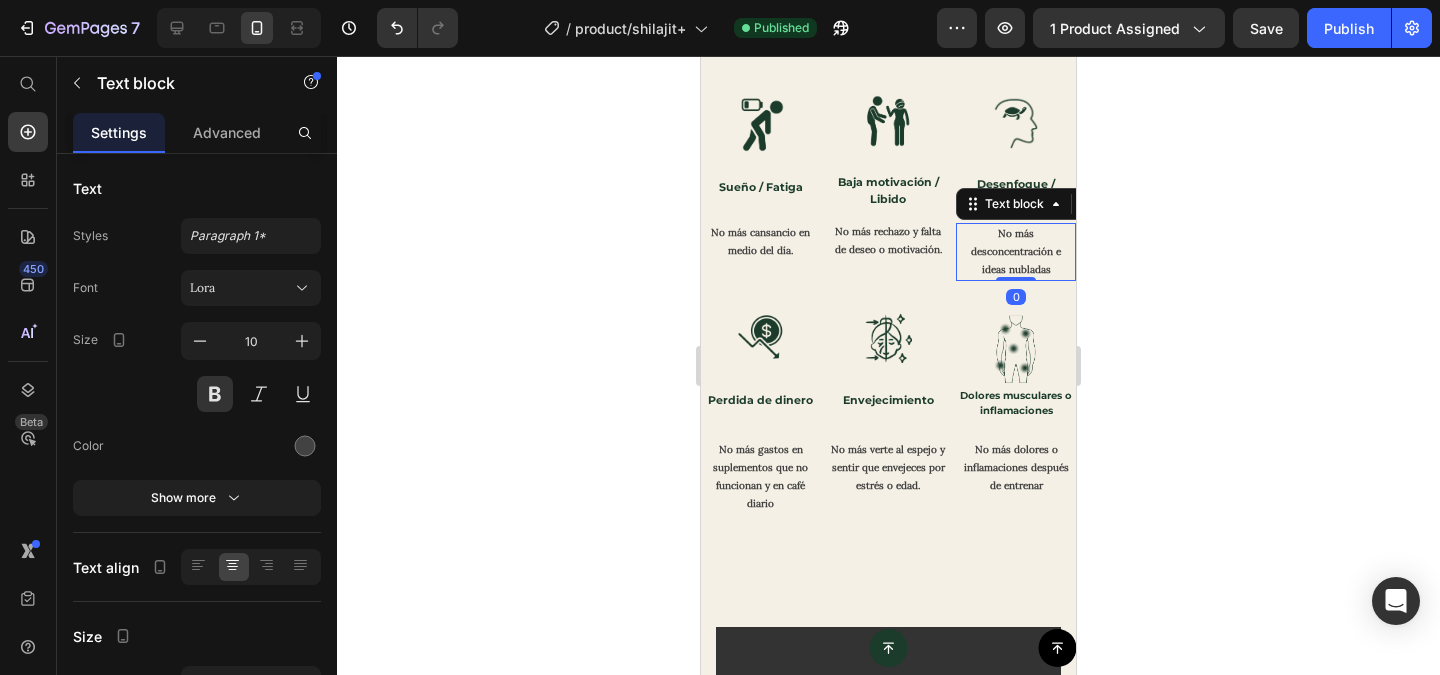 click on "No más desconcentración e ideas nubladas" at bounding box center [1016, 252] 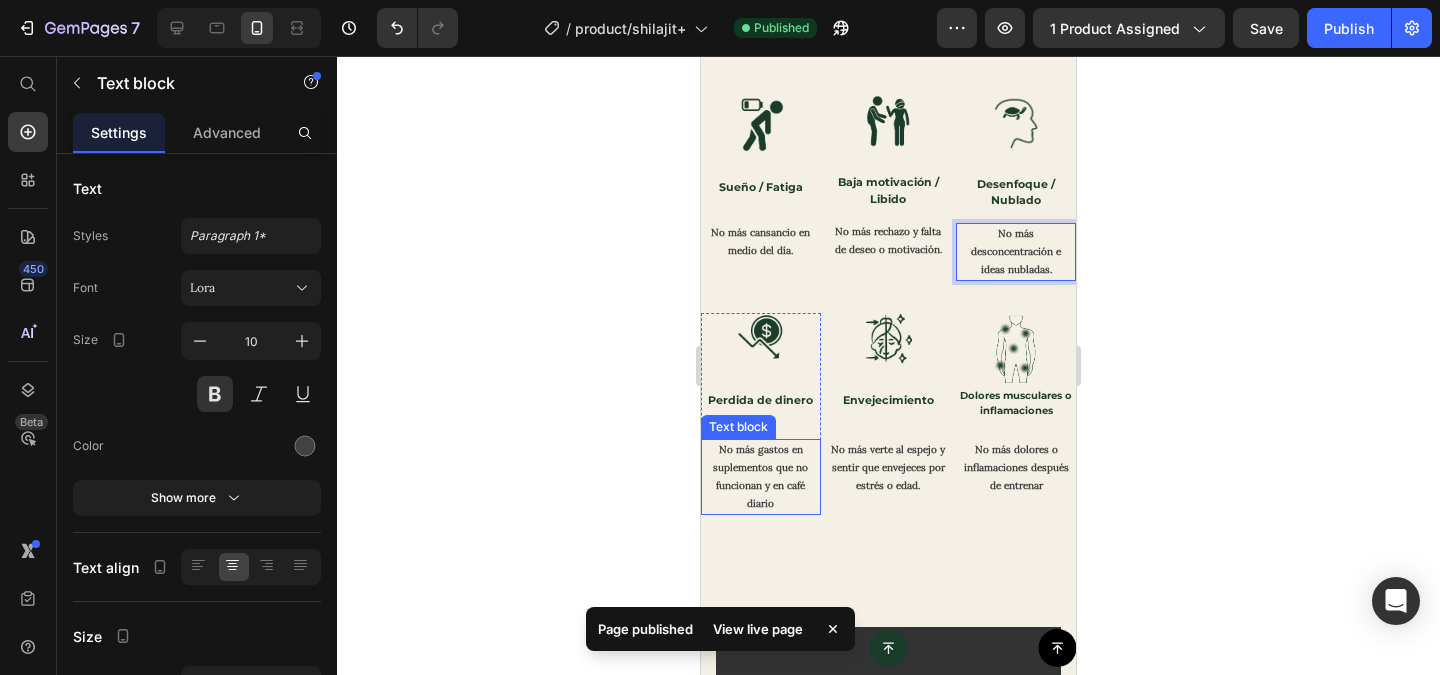 click on "No más gastos en suplementos que no funcionan y en café diario" at bounding box center (761, 477) 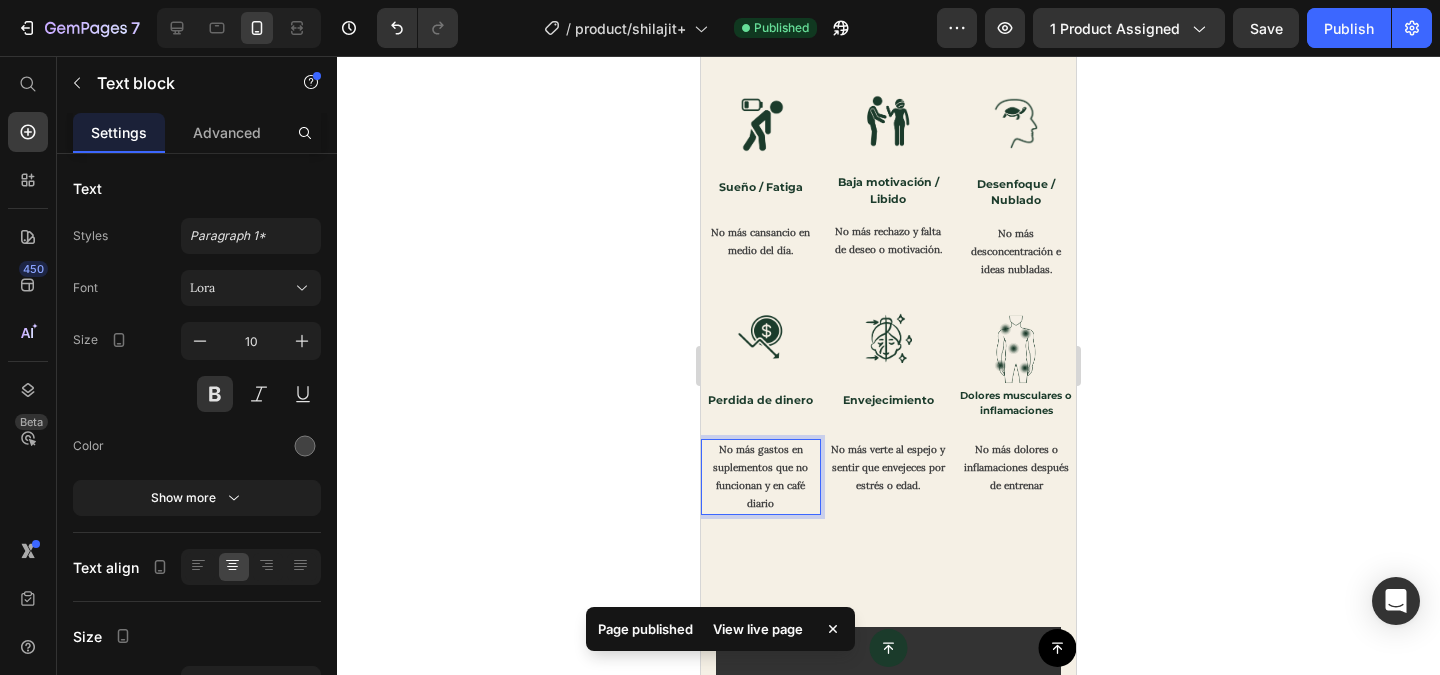 click on "No más gastos en suplementos que no funcionan y en café diario" at bounding box center (761, 477) 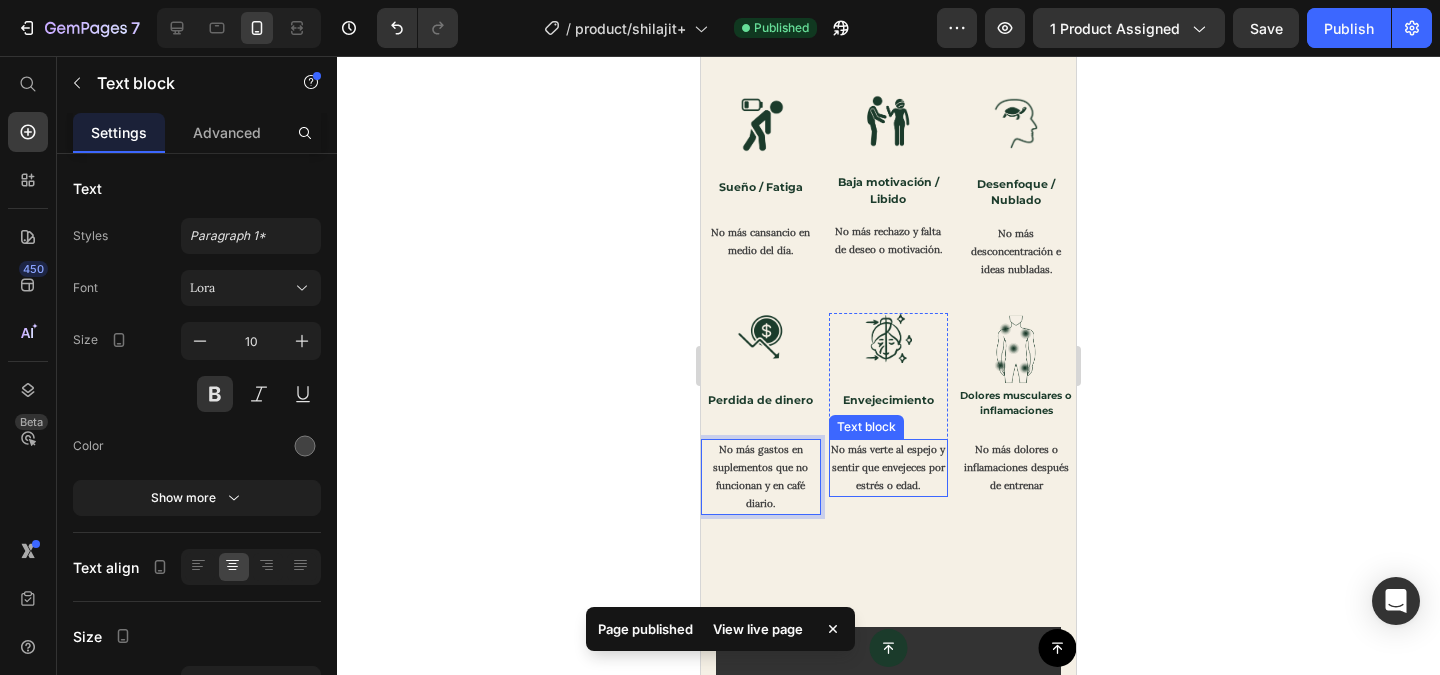 click on "No más verte al espejo y sentir que envejeces por estrés o edad." at bounding box center [889, 468] 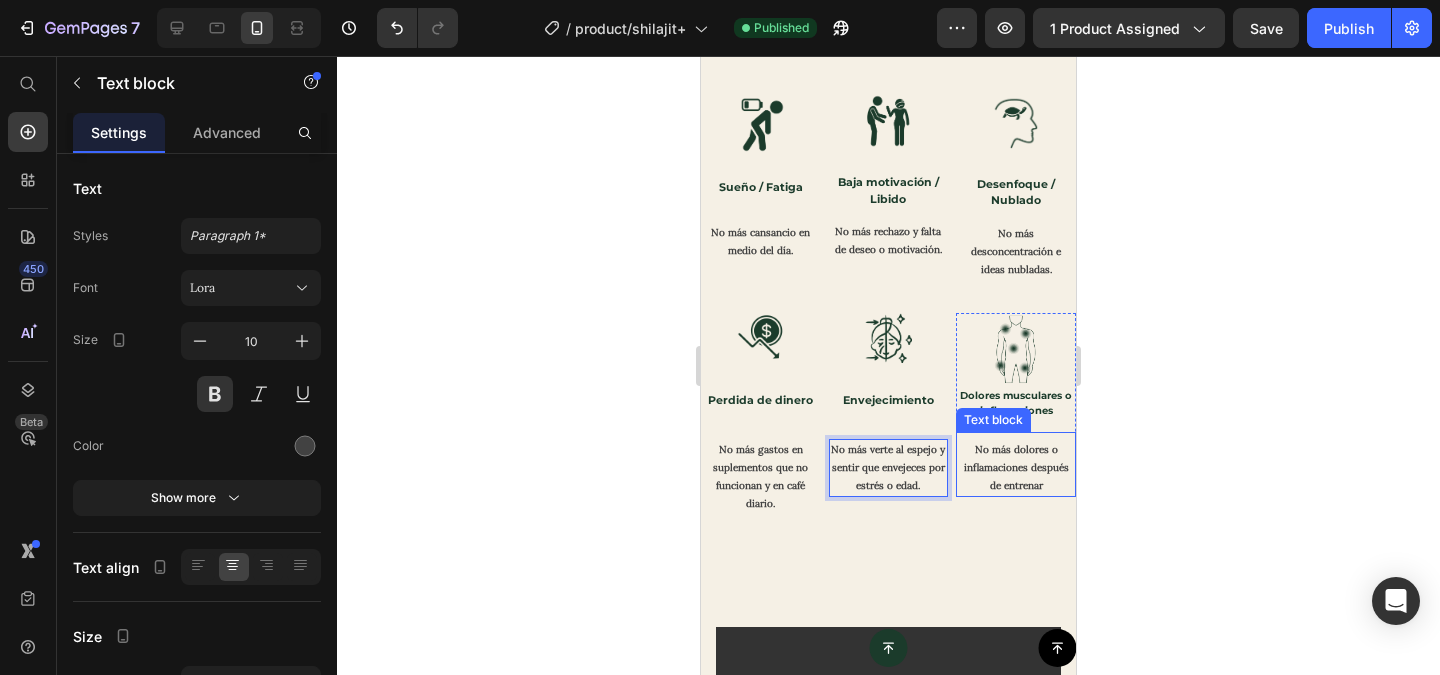 click on "No más dolores o inflamaciones después de entrenar" at bounding box center [1016, 468] 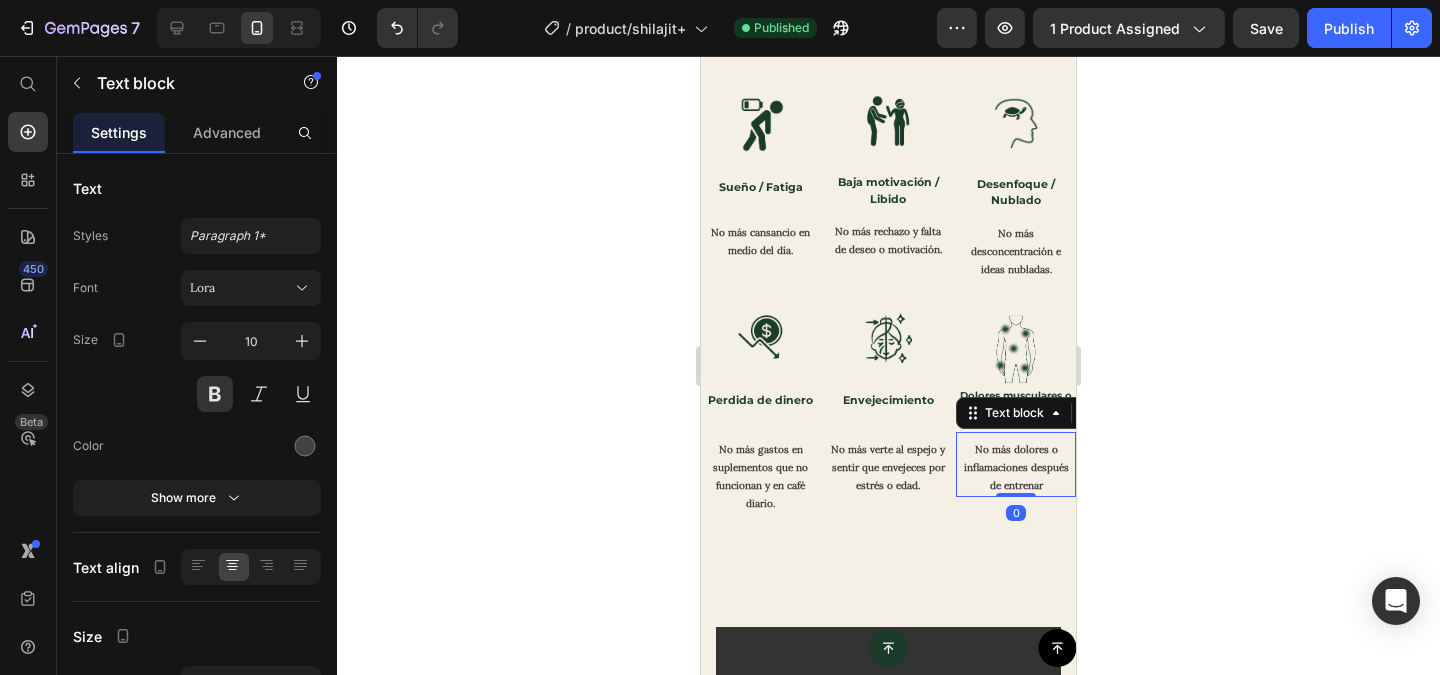 click on "No más dolores o inflamaciones después de entrenar" at bounding box center [1016, 468] 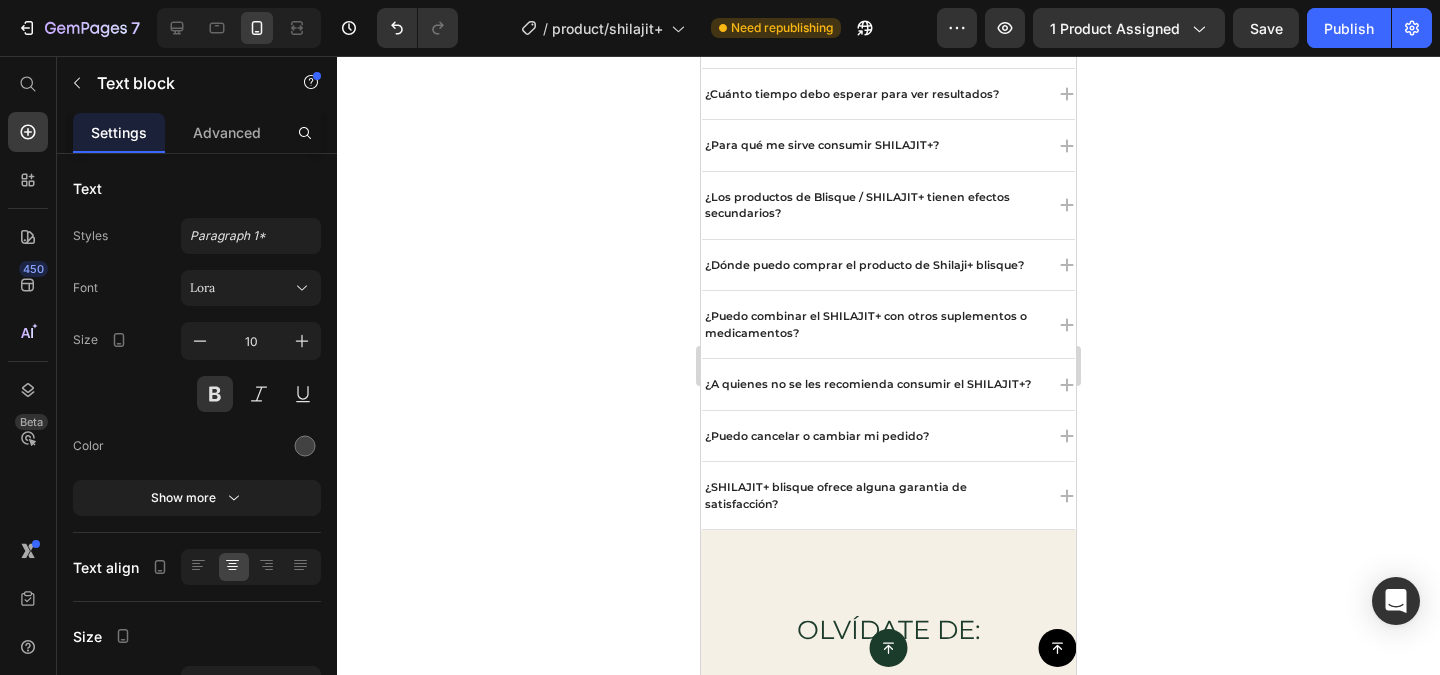 scroll, scrollTop: 3908, scrollLeft: 0, axis: vertical 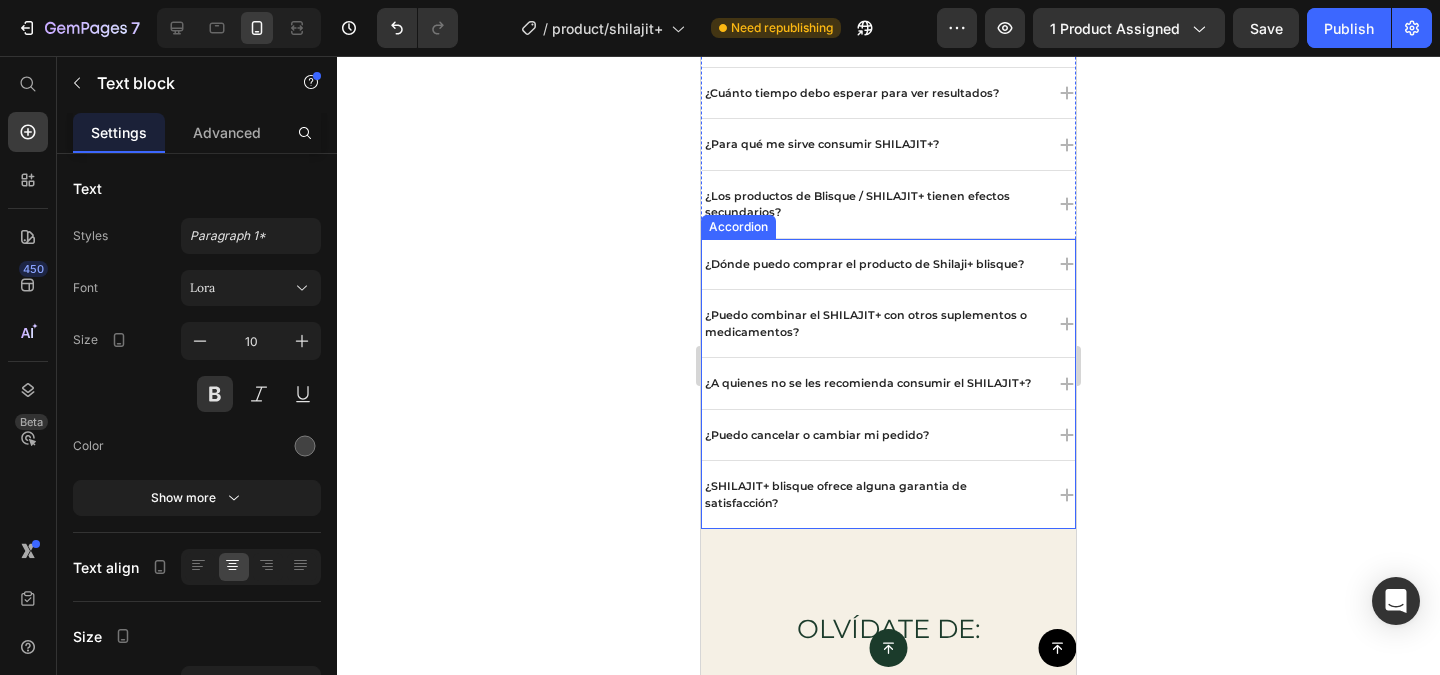 click on "¿Puedo cancelar o cambiar mi pedido?" at bounding box center (888, 435) 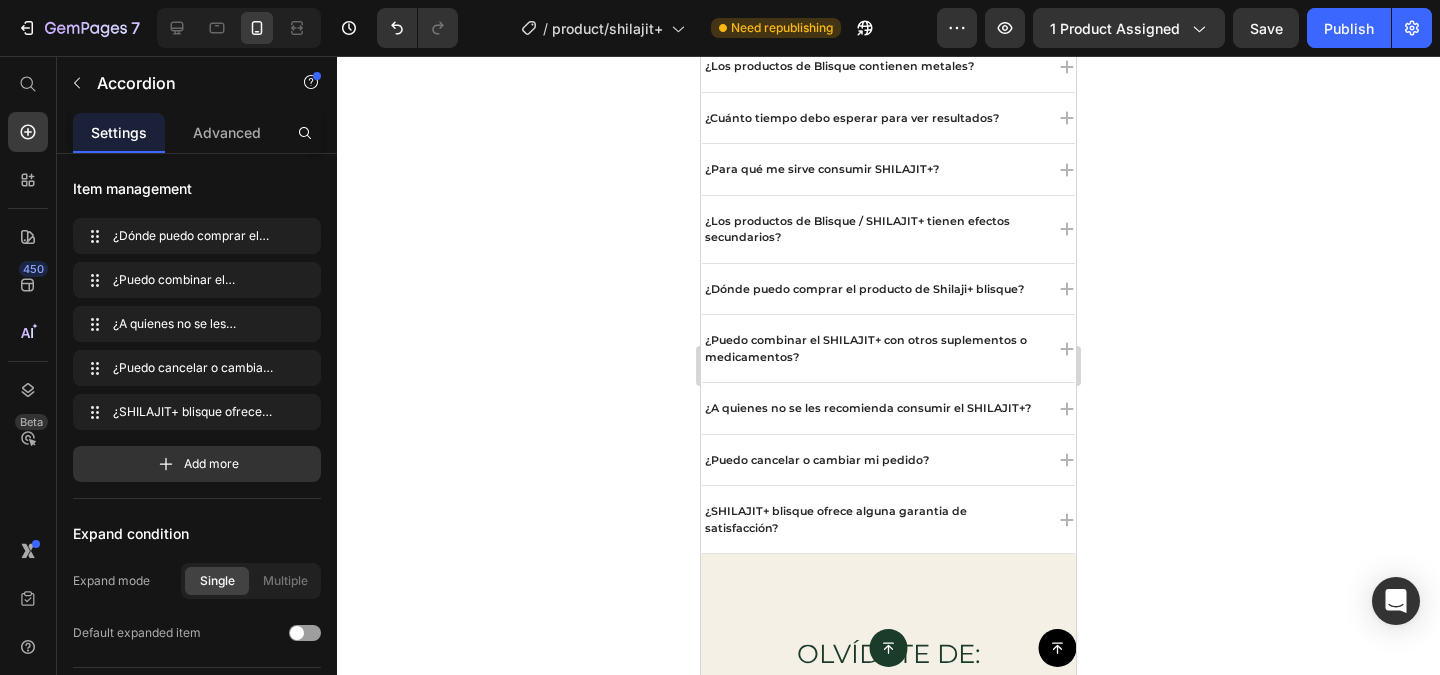 scroll, scrollTop: 3898, scrollLeft: 0, axis: vertical 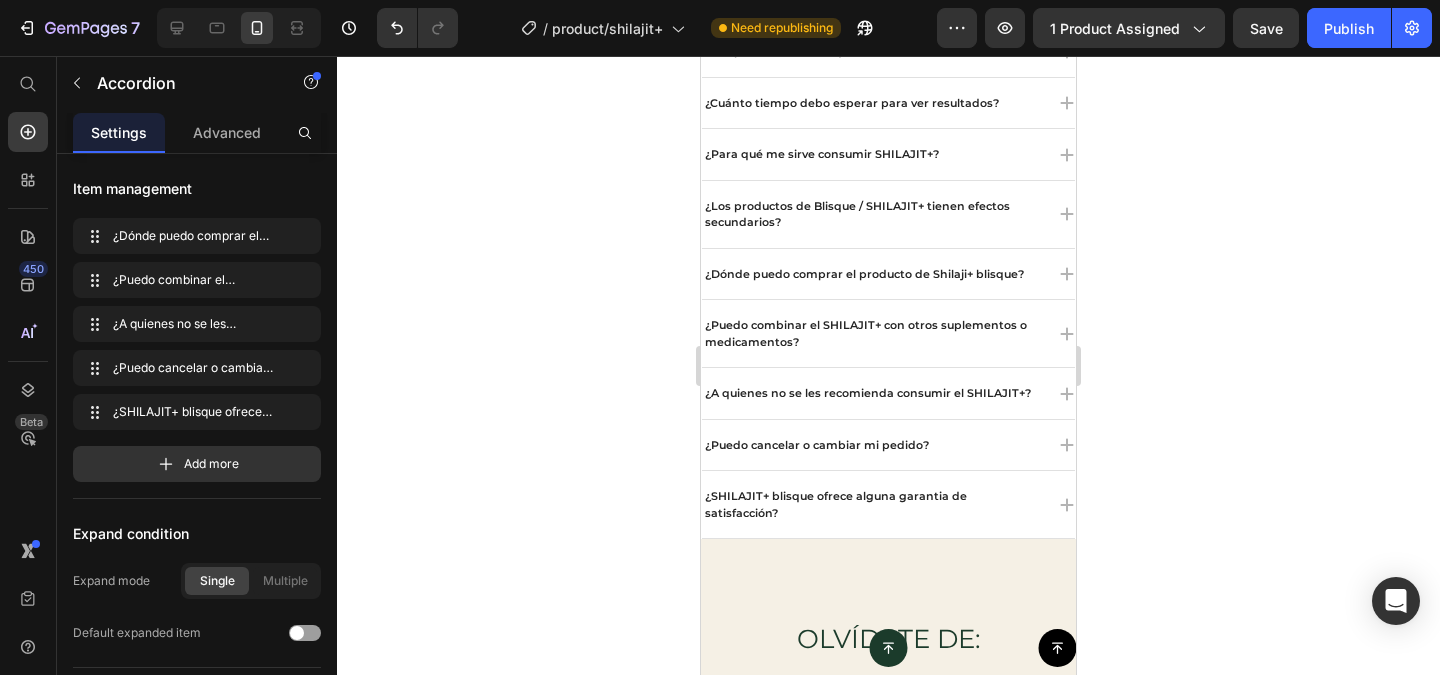 click on "¿Puedo cancelar o cambiar mi pedido?" at bounding box center (888, 445) 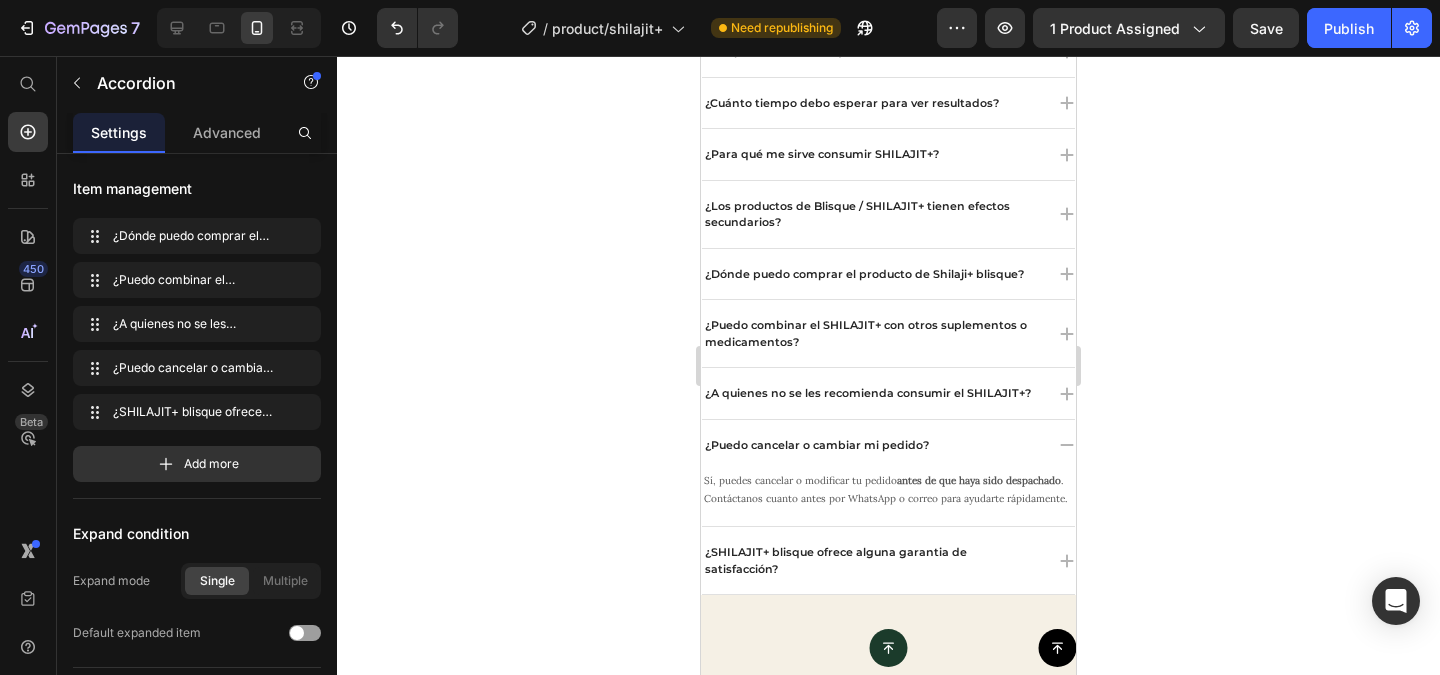 click 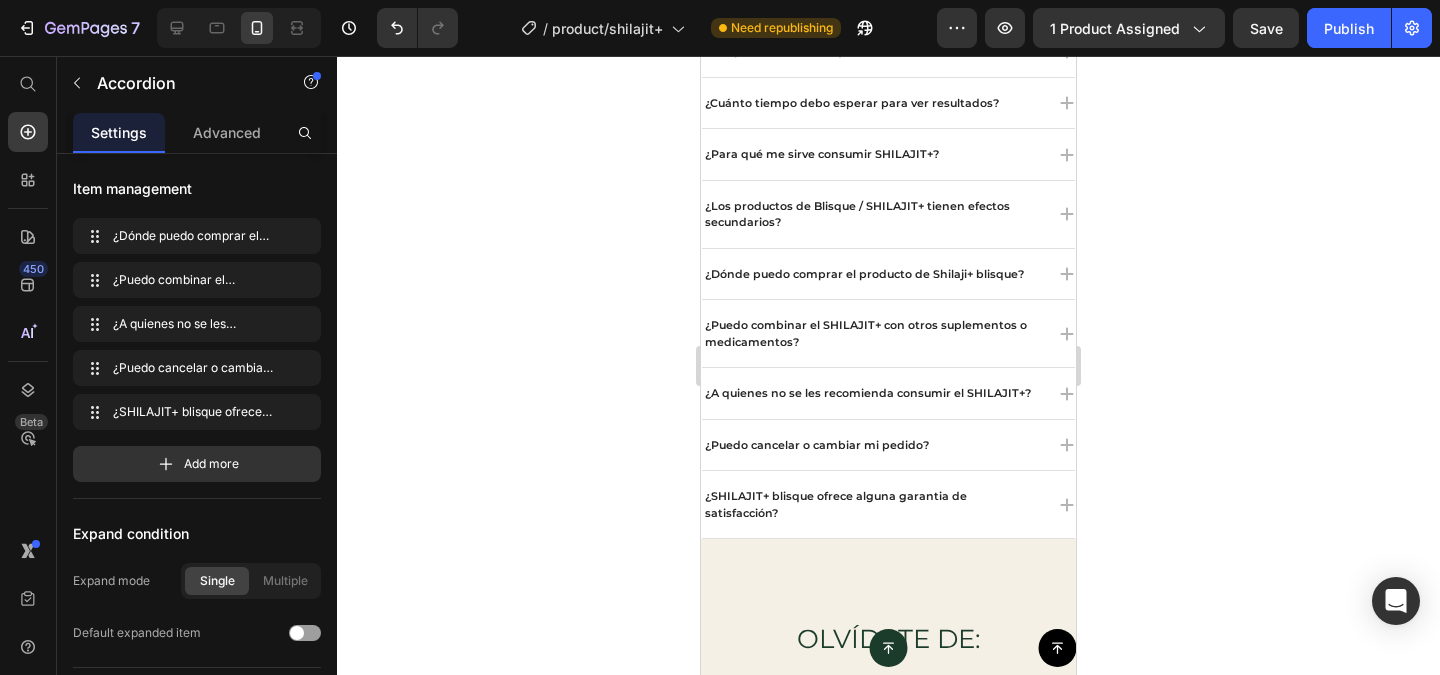 click 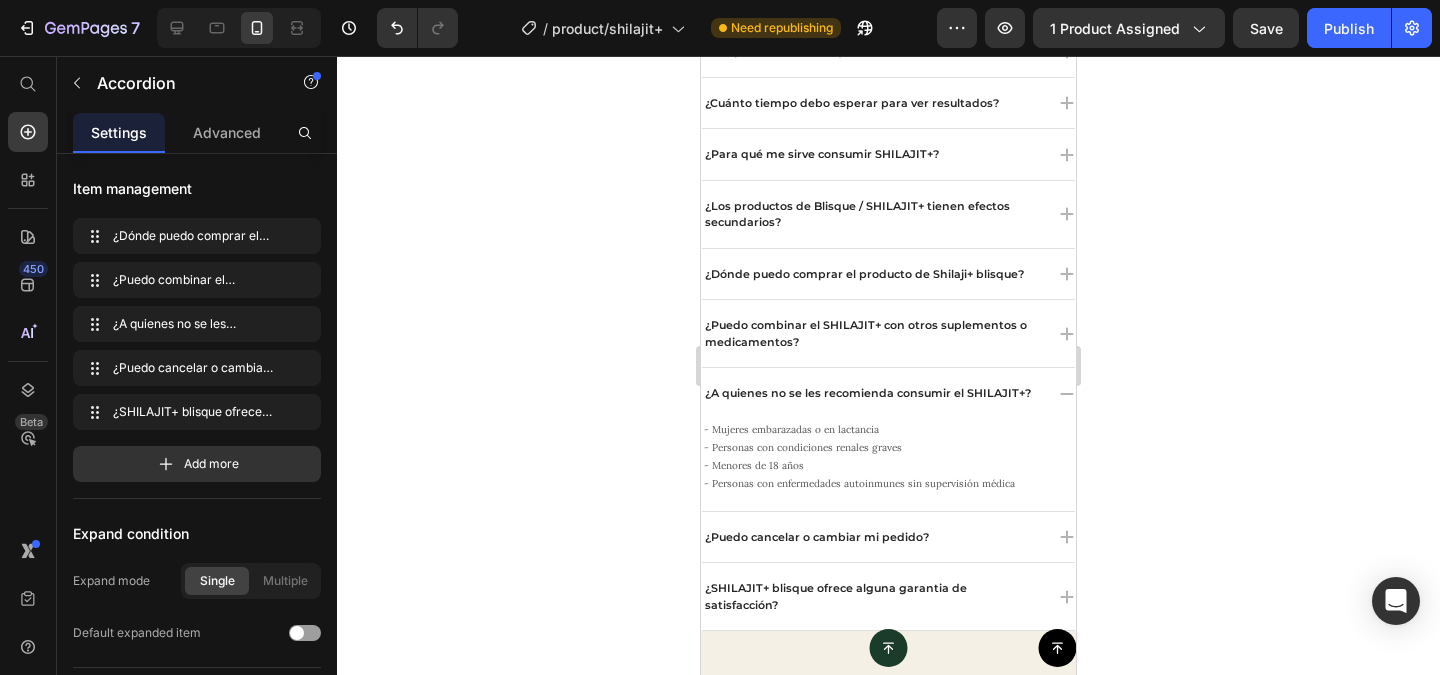 click 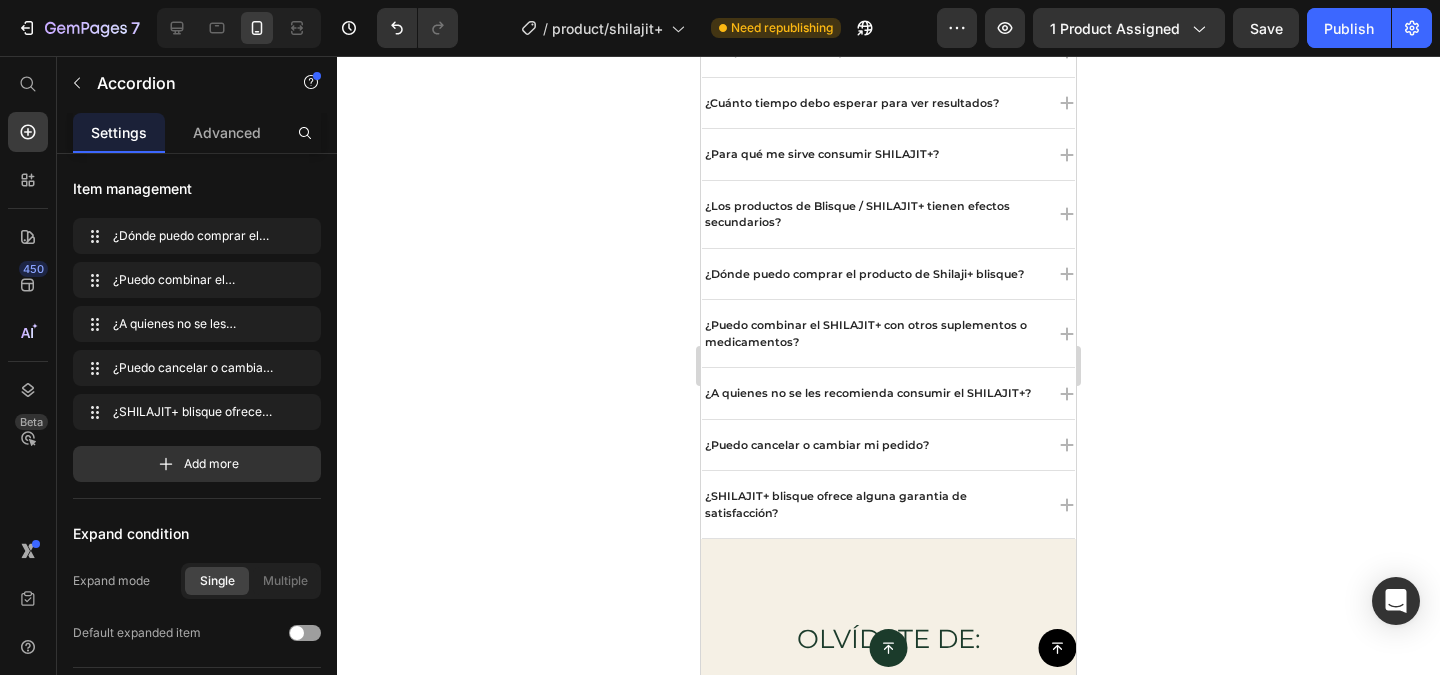 click 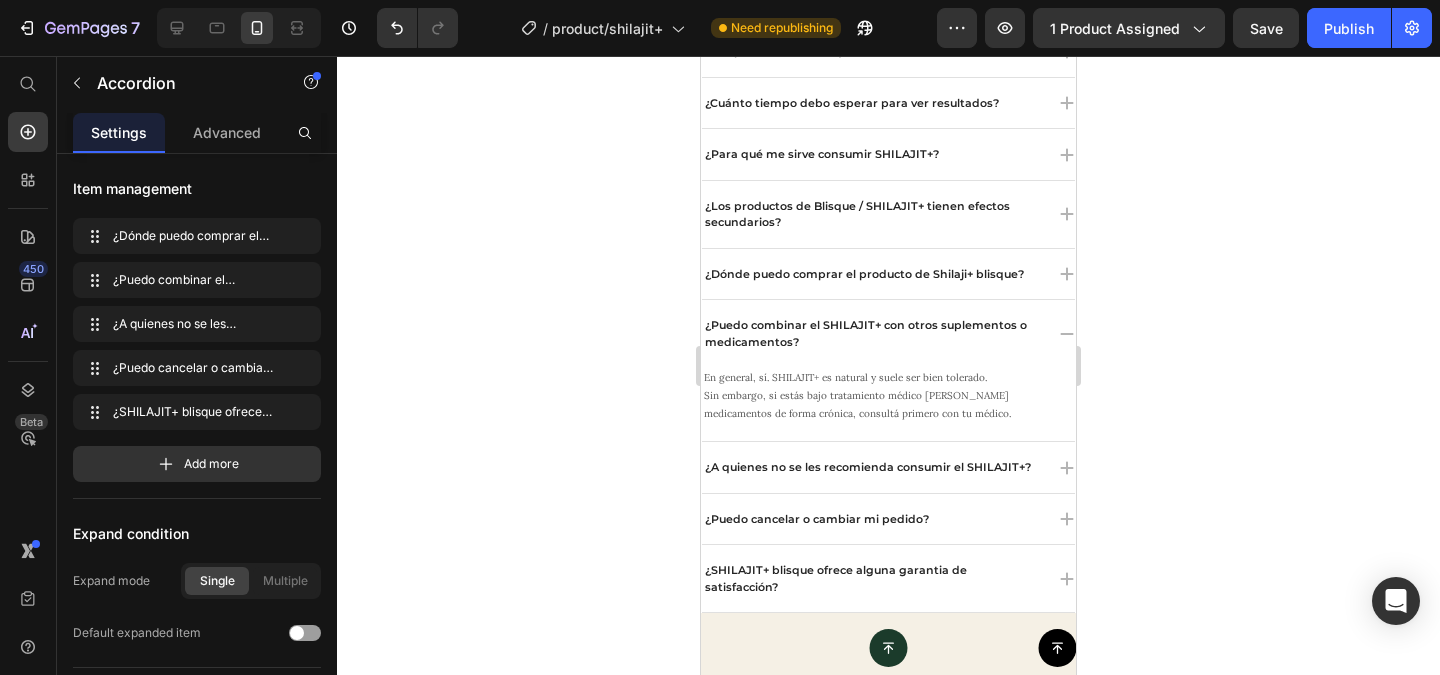 click 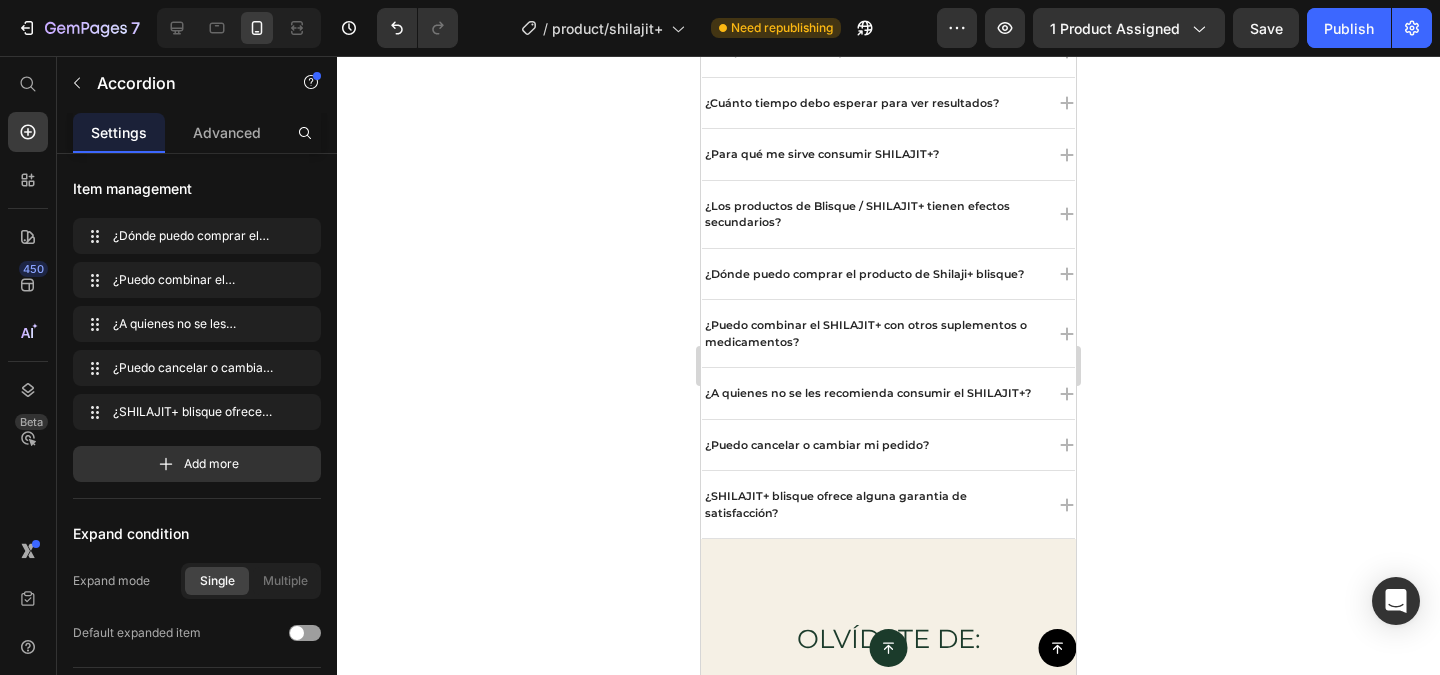 click on "¿Puedo cancelar o cambiar mi pedido?" at bounding box center (888, 445) 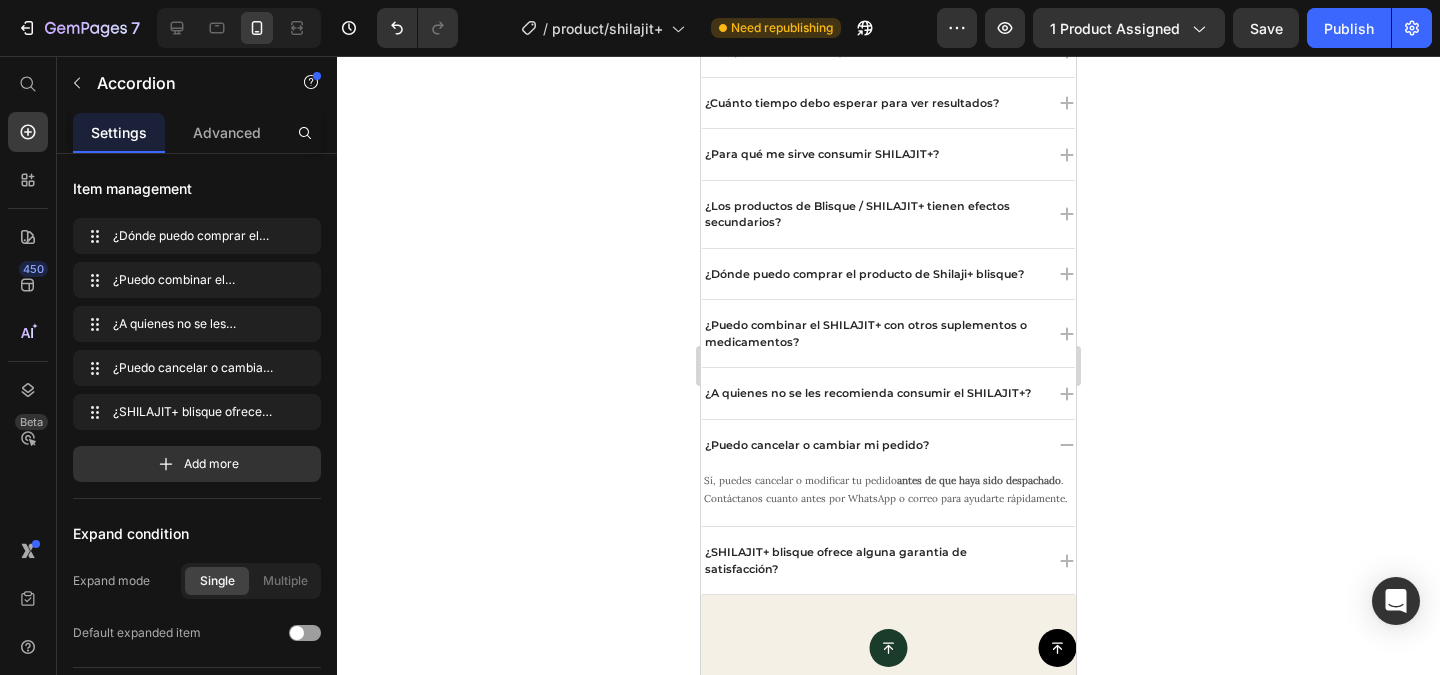 click on "¿Puedo cancelar o cambiar mi pedido?" at bounding box center [888, 445] 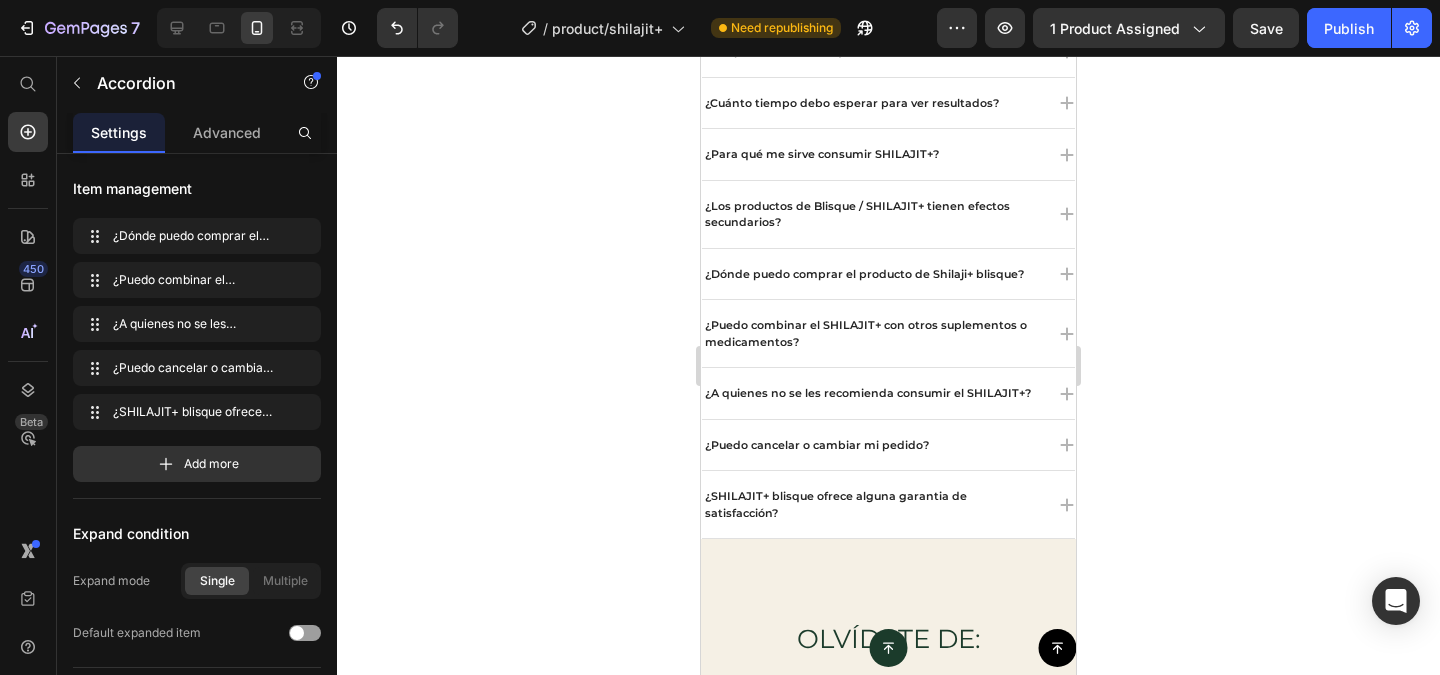 click 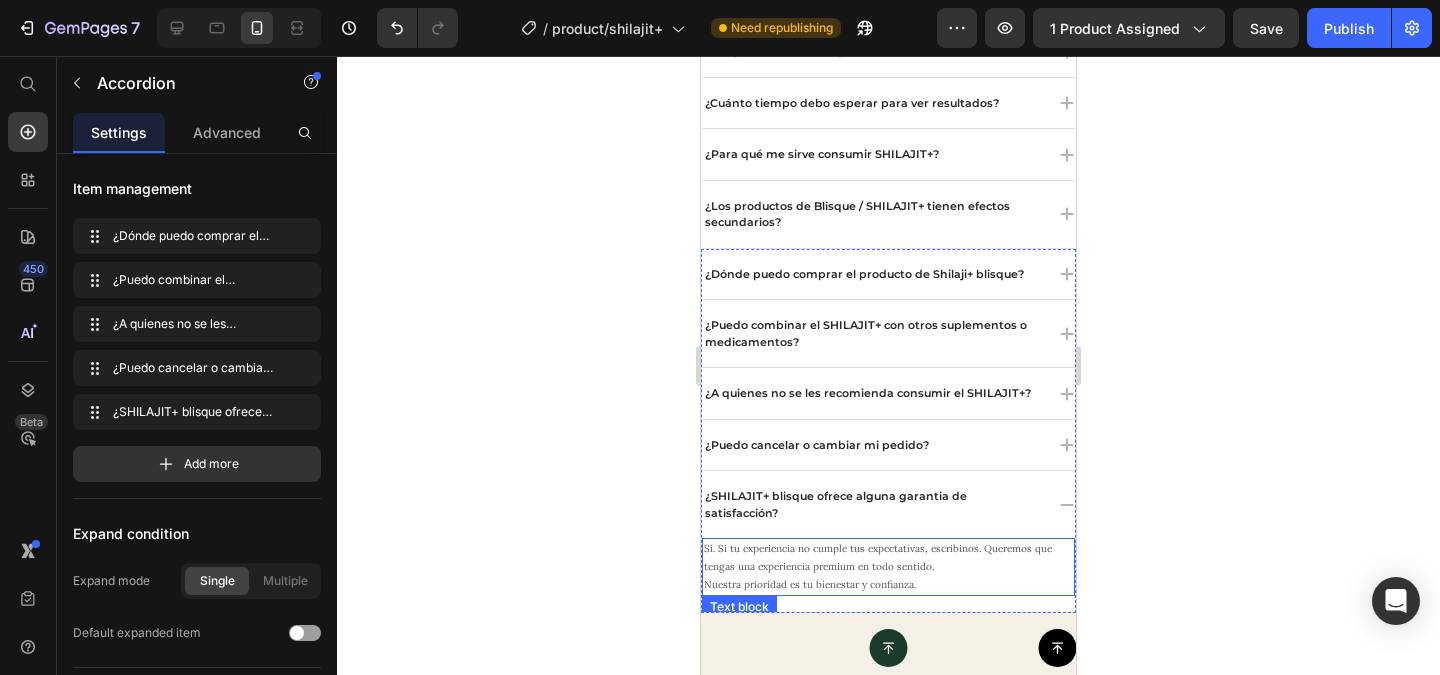 click on "Sí. Si tu experiencia no cumple tus expectativas, escribinos. Queremos que tengas una experiencia premium en todo sentido. Nuestra prioridad es tu bienestar y confianza." at bounding box center [888, 567] 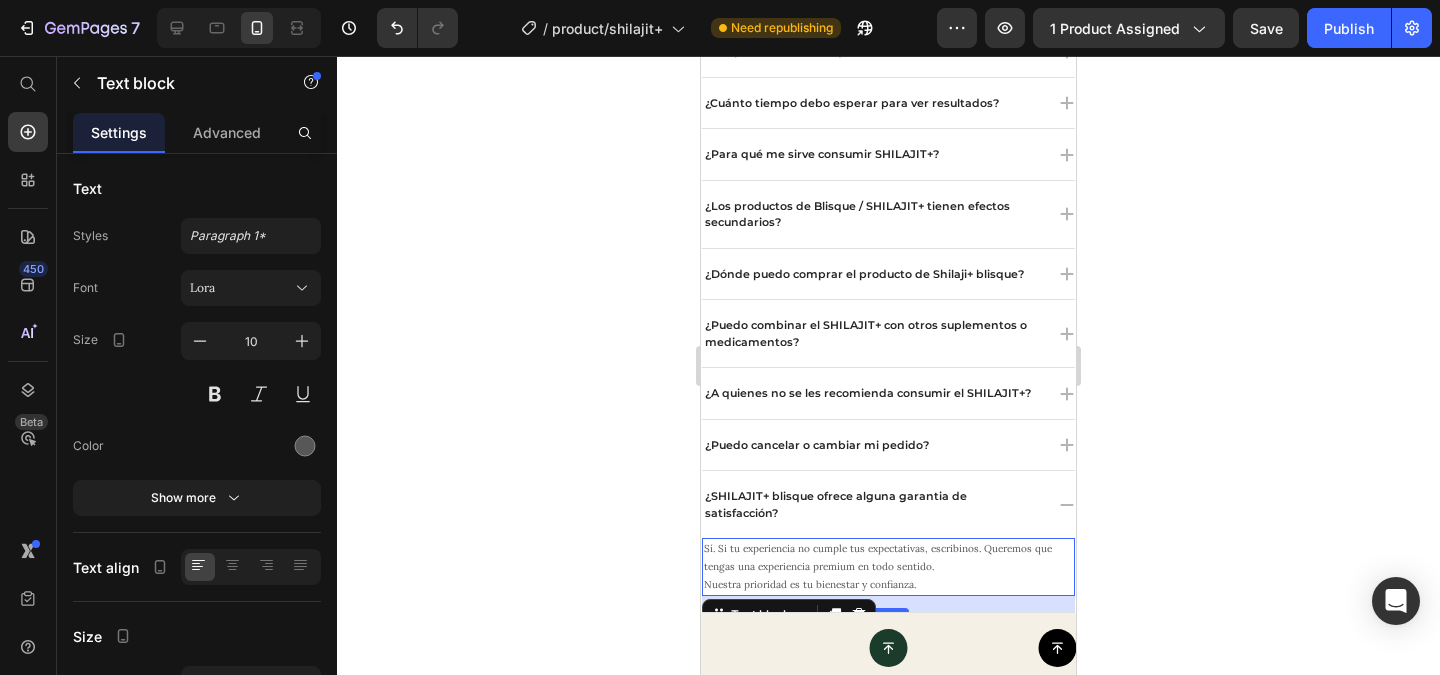 click on "Sí. Si tu experiencia no cumple tus expectativas, escribinos. Queremos que tengas una experiencia premium en todo sentido. Nuestra prioridad es tu bienestar y confianza." at bounding box center [888, 567] 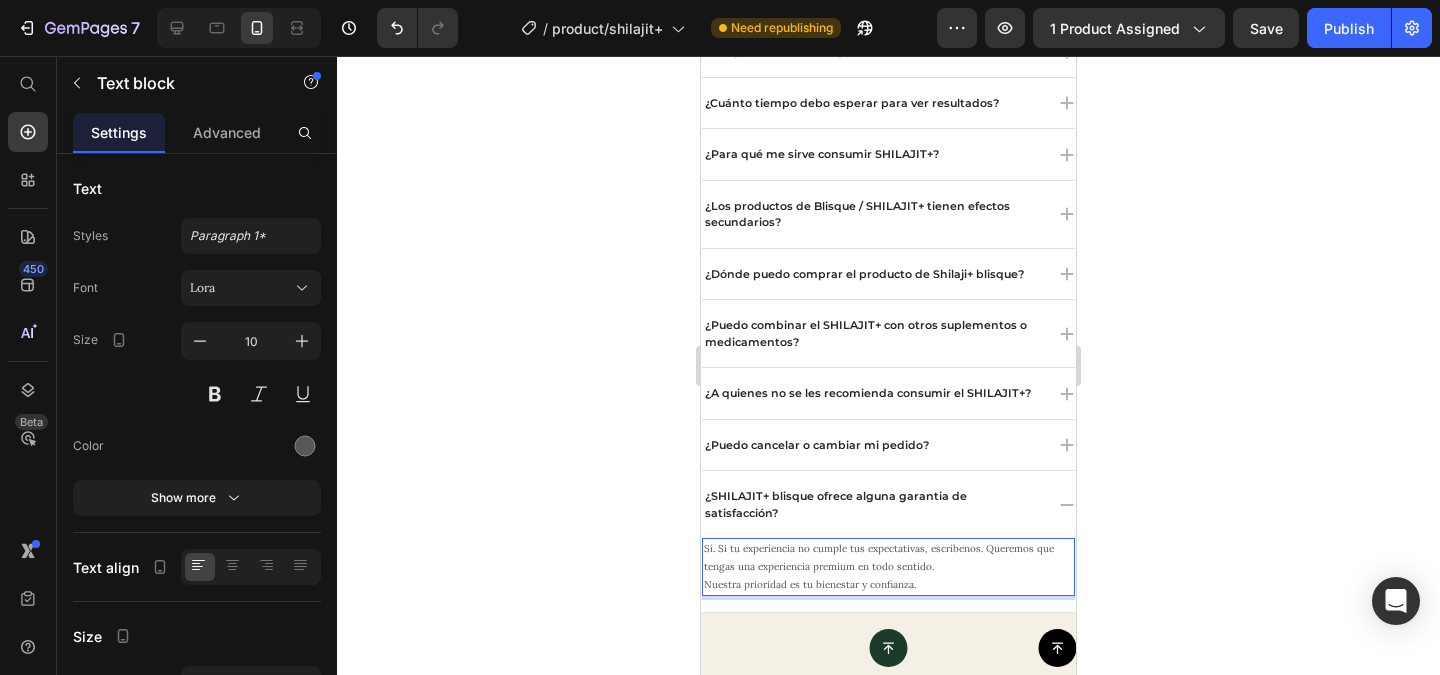 click on "Sí. Si tu experiencia no cumple tus expectativas, escribenos. Queremos que tengas una experiencia premium en todo sentido. Nuestra prioridad es tu bienestar y confianza." at bounding box center [888, 567] 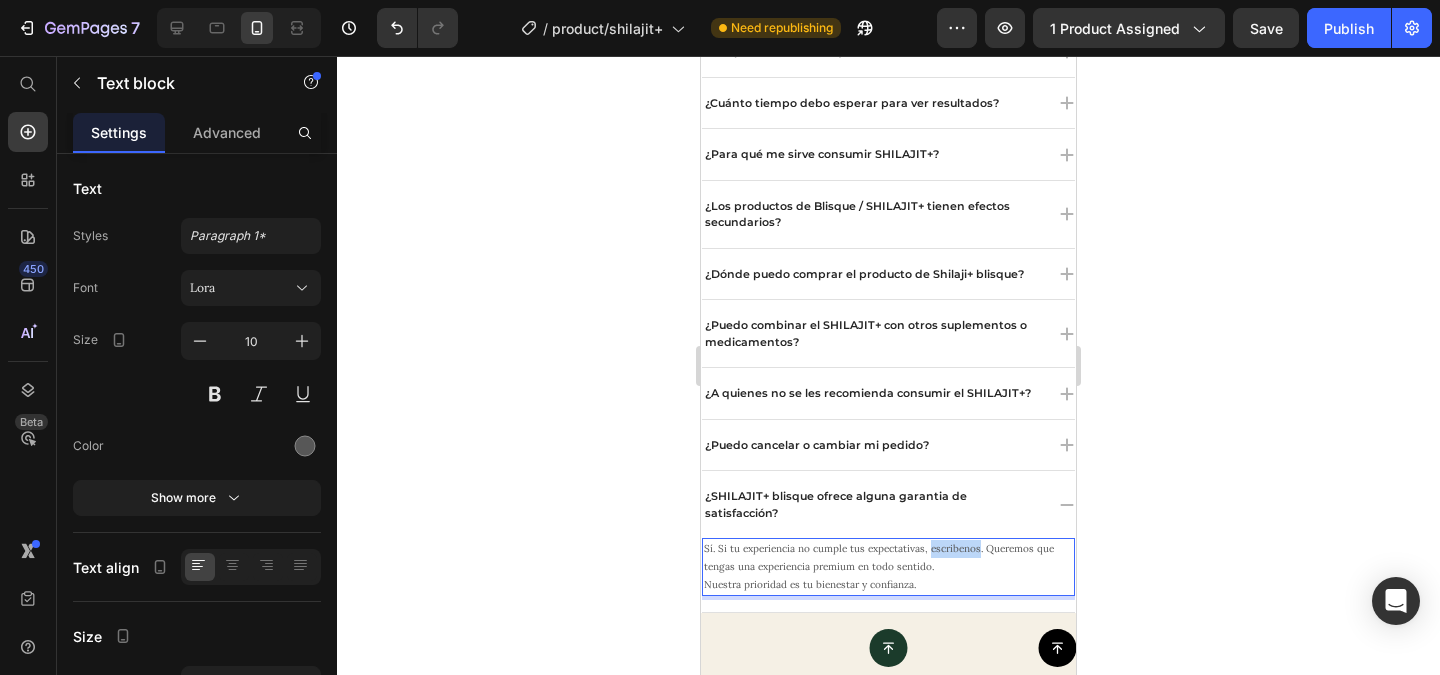 click on "Sí. Si tu experiencia no cumple tus expectativas, escribenos. Queremos que tengas una experiencia premium en todo sentido. Nuestra prioridad es tu bienestar y confianza." at bounding box center [888, 567] 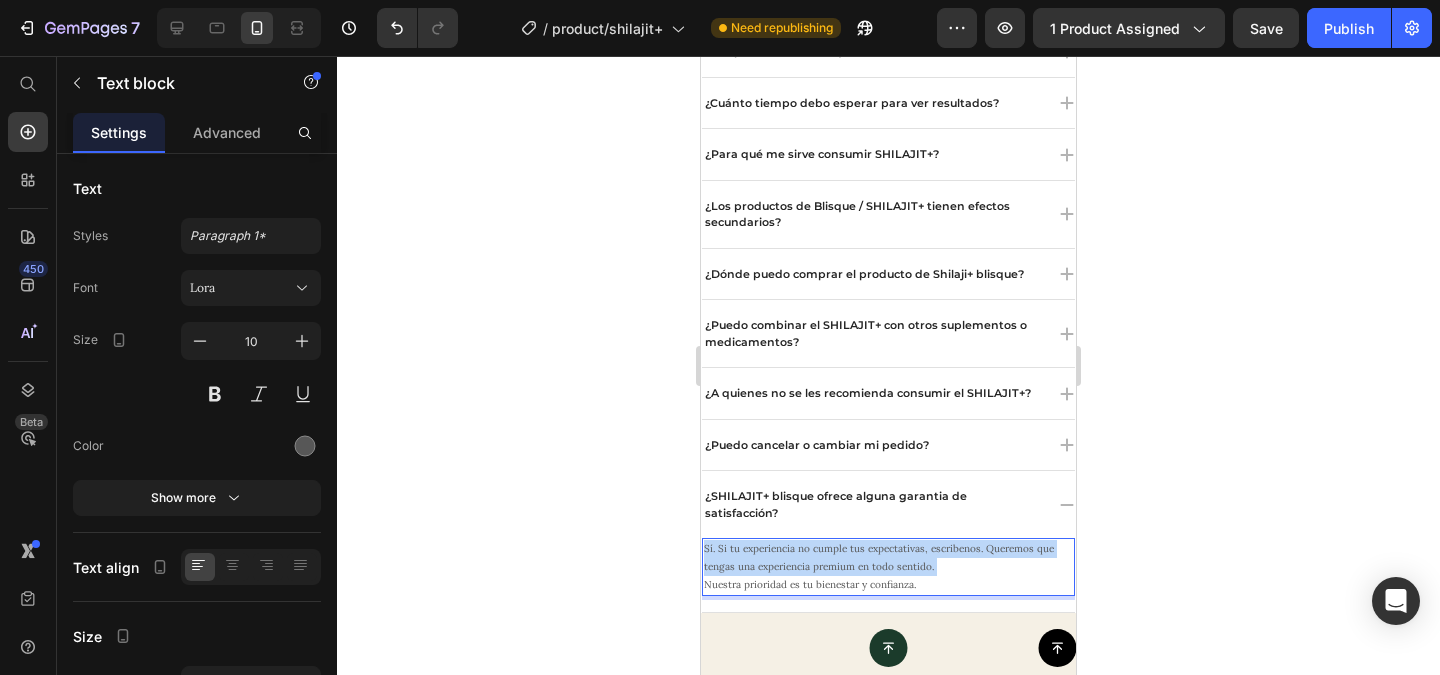 click on "Sí. Si tu experiencia no cumple tus expectativas, escribenos. Queremos que tengas una experiencia premium en todo sentido. Nuestra prioridad es tu bienestar y confianza." at bounding box center (888, 567) 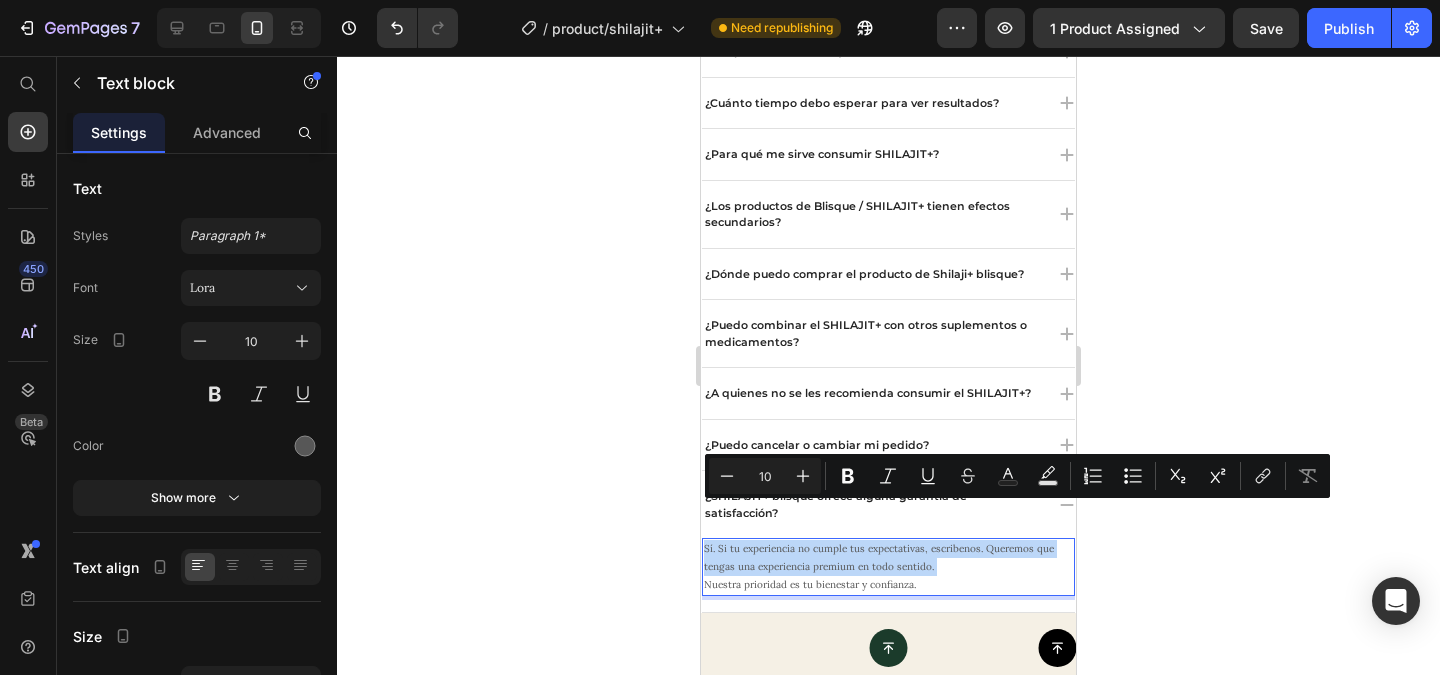 click on "Sí. Si tu experiencia no cumple tus expectativas, escribenos. Queremos que tengas una experiencia premium en todo sentido. Nuestra prioridad es tu bienestar y confianza." at bounding box center (888, 567) 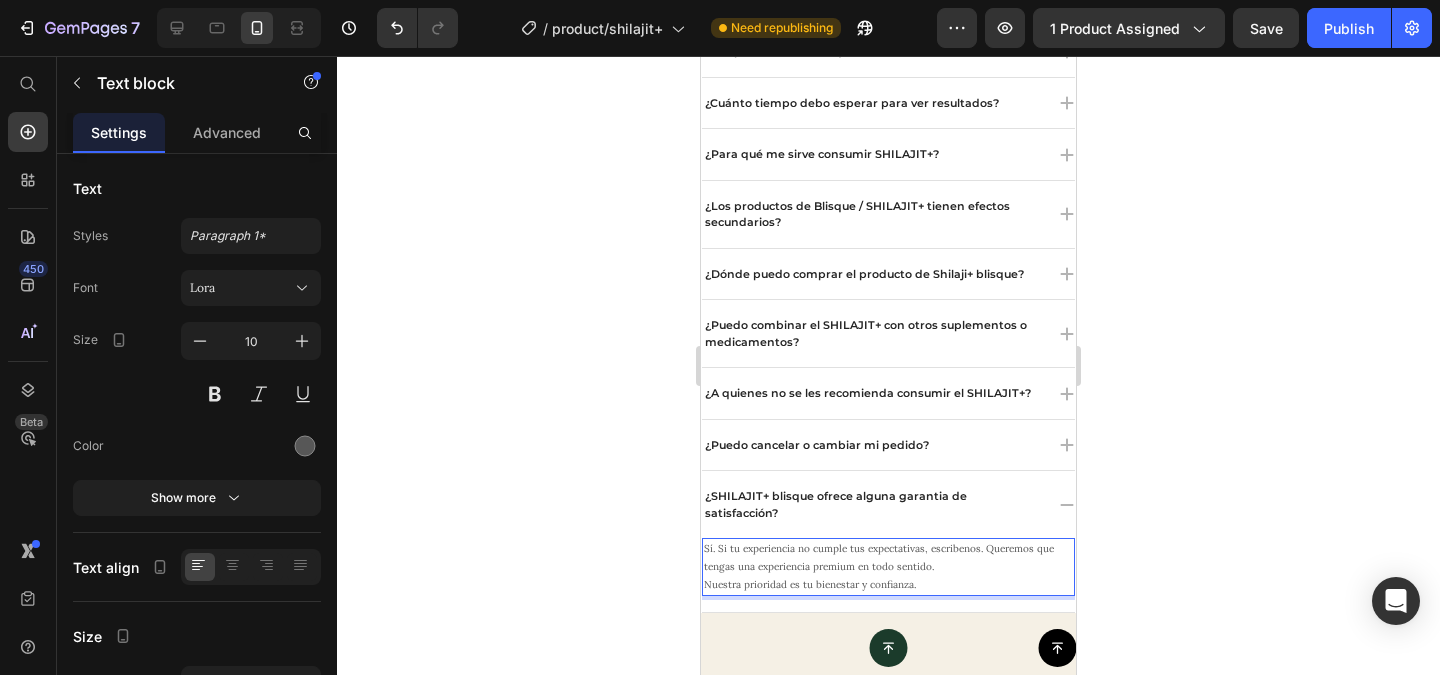 click on "Sí. Si tu experiencia no cumple tus expectativas, escribenos. Queremos que tengas una experiencia premium en todo sentido. Nuestra prioridad es tu bienestar y confianza." at bounding box center [888, 567] 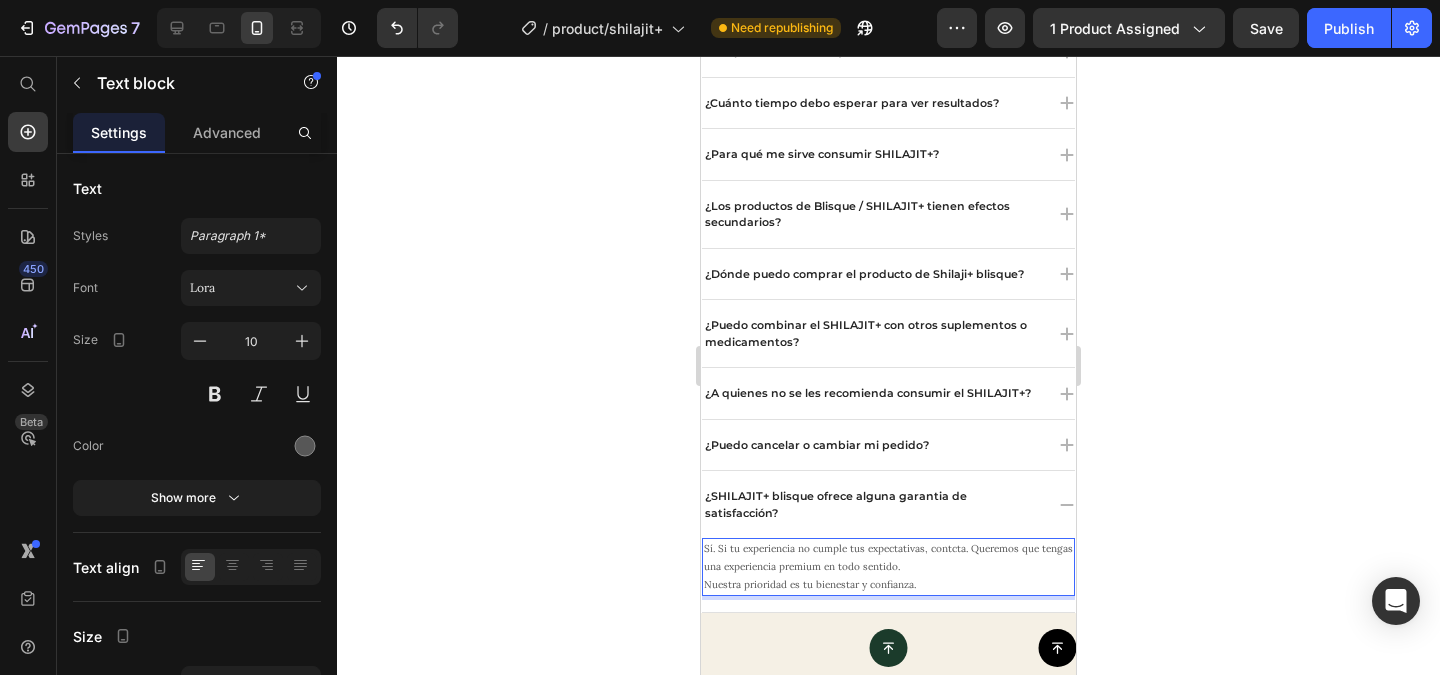 type 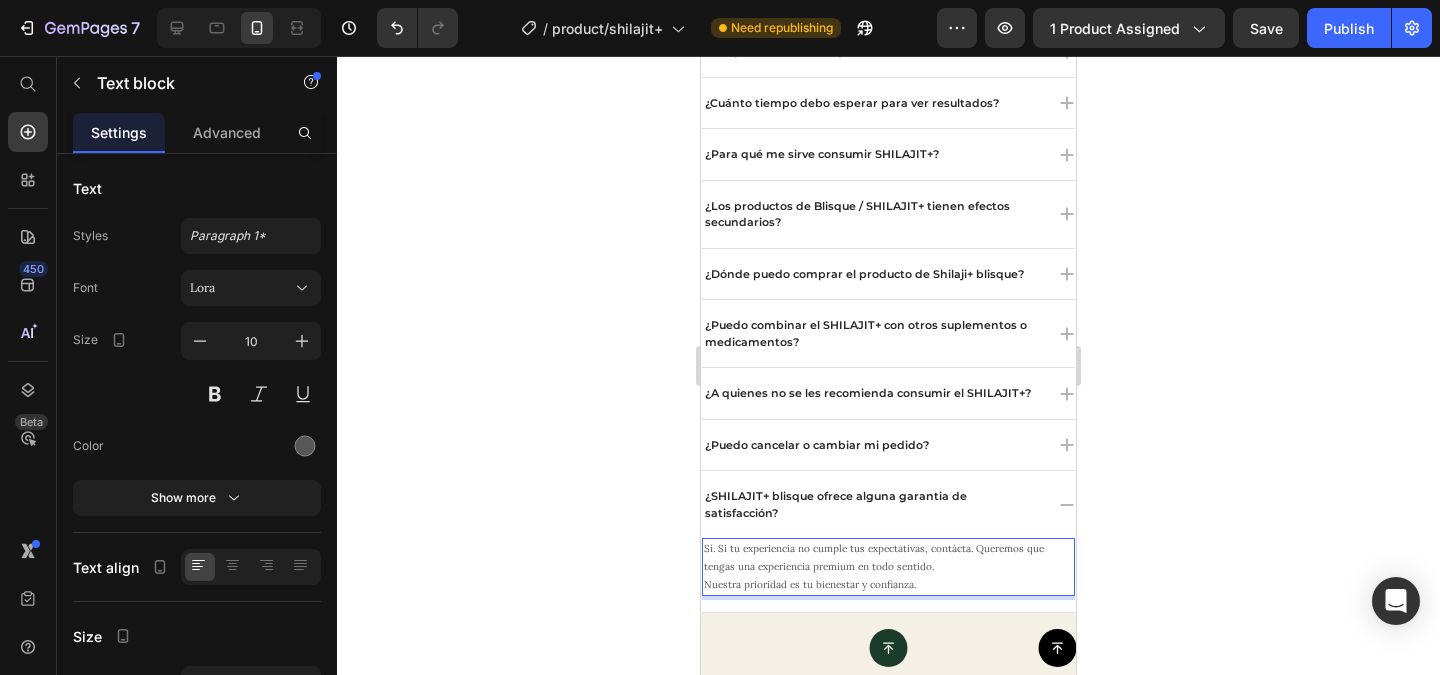 click on "Sí. Si tu experiencia no cumple tus expectativas, contácta. Queremos que tengas una experiencia premium en todo sentido. Nuestra prioridad es tu bienestar y confianza." at bounding box center [888, 567] 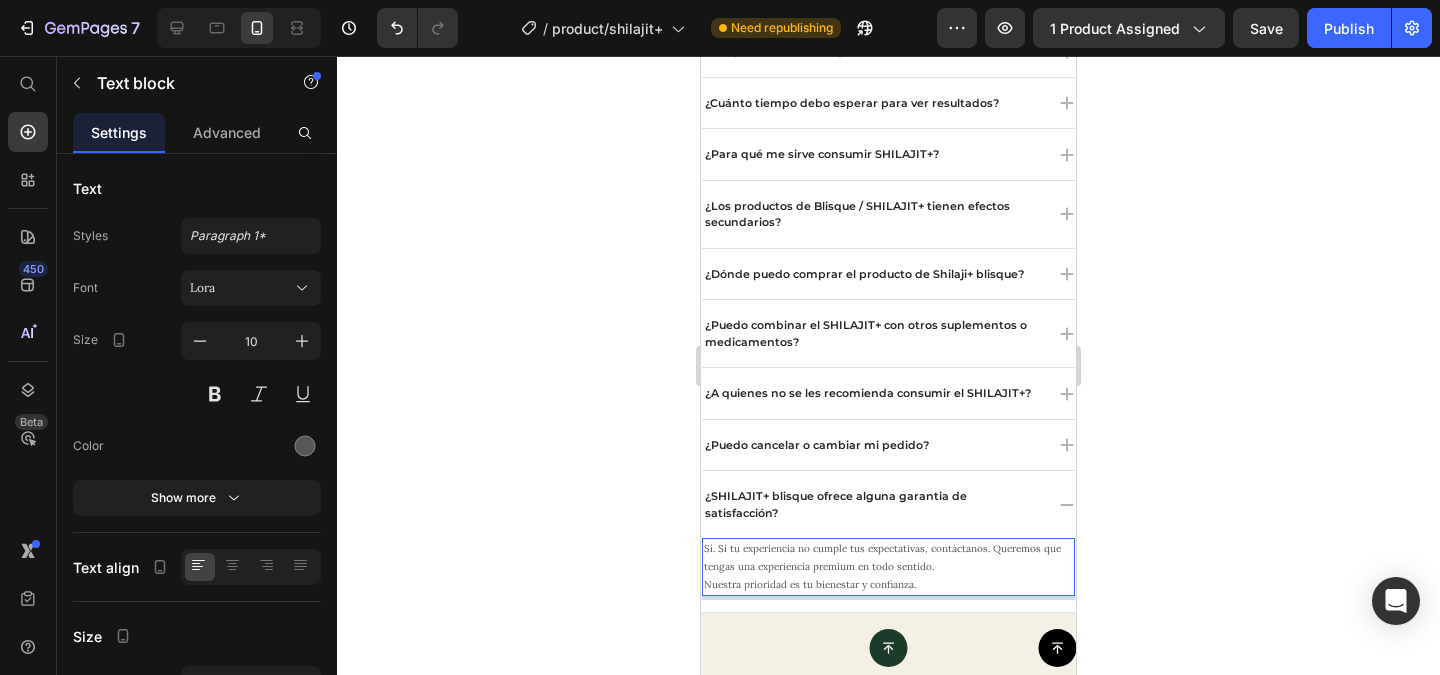 click on "Sí. Si tu experiencia no cumple tus expectativas, contáctanos. Queremos que tengas una experiencia premium en todo sentido. Nuestra prioridad es tu bienestar y confianza." at bounding box center [888, 567] 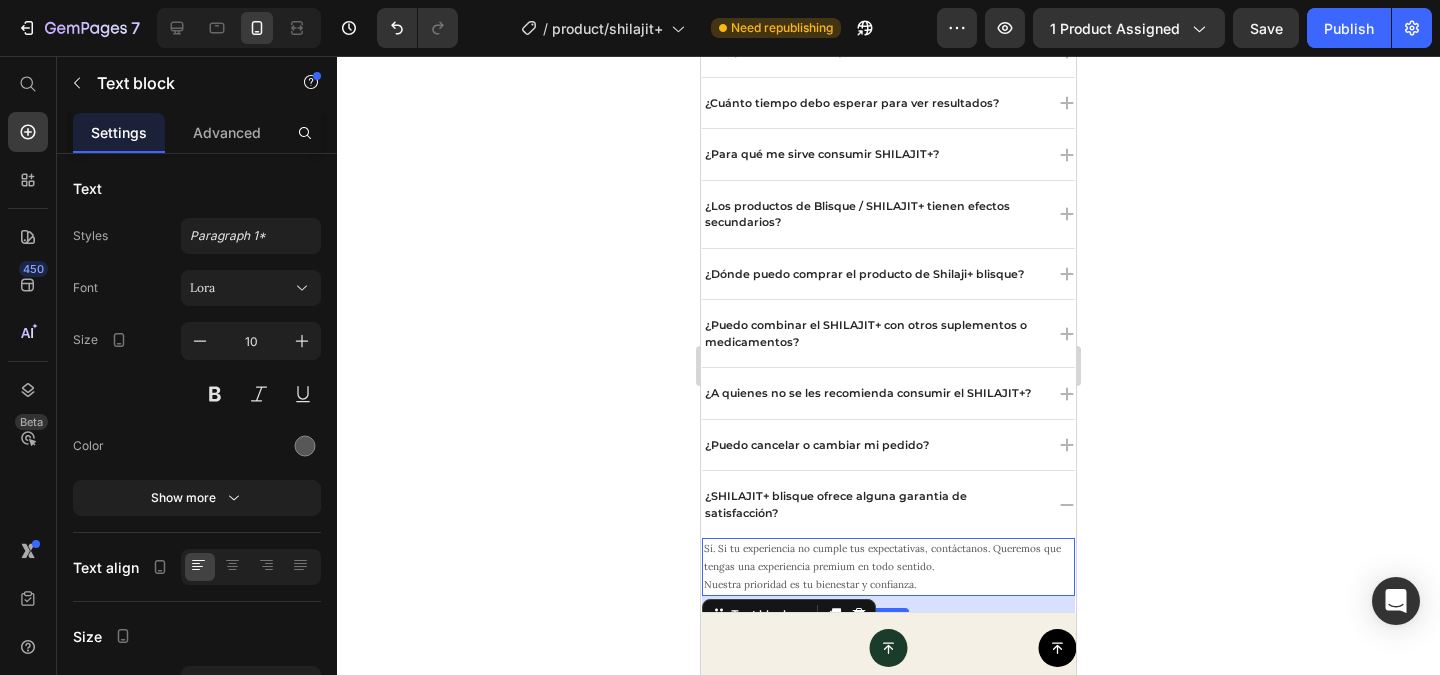 click 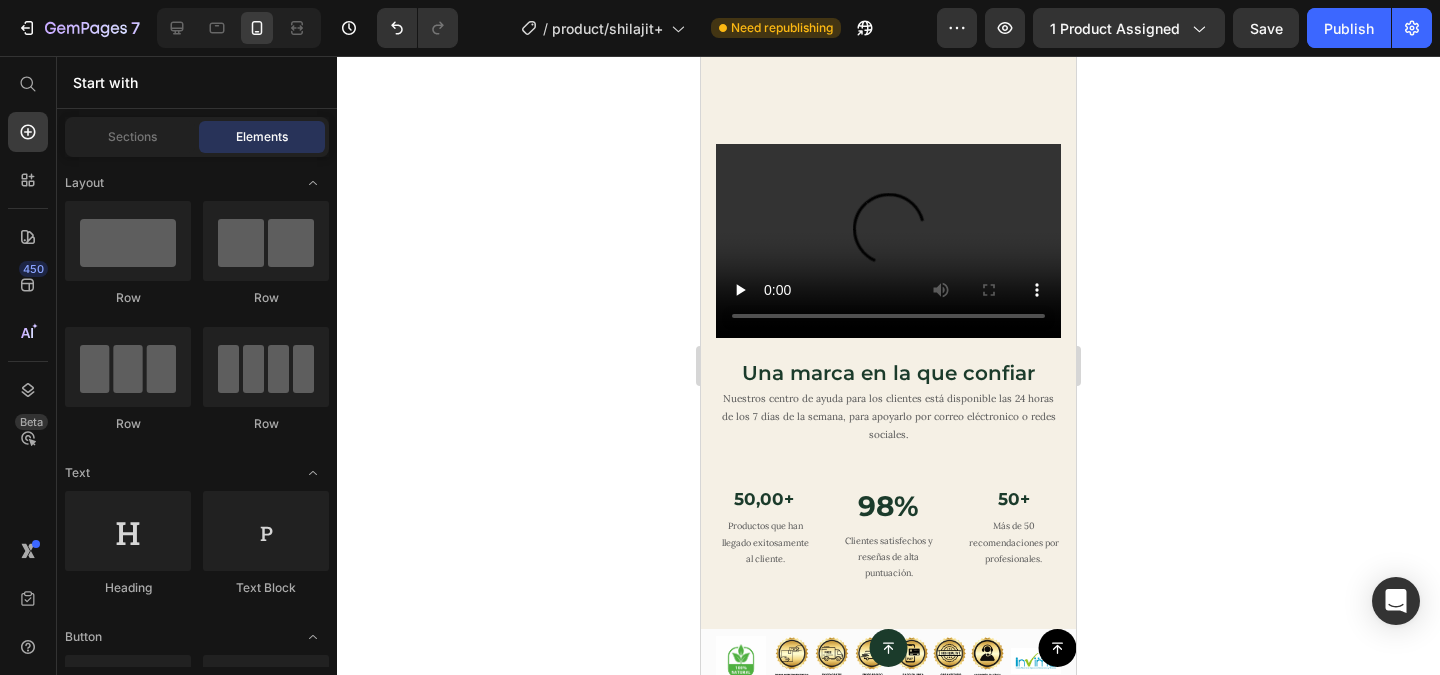 scroll, scrollTop: 4494, scrollLeft: 0, axis: vertical 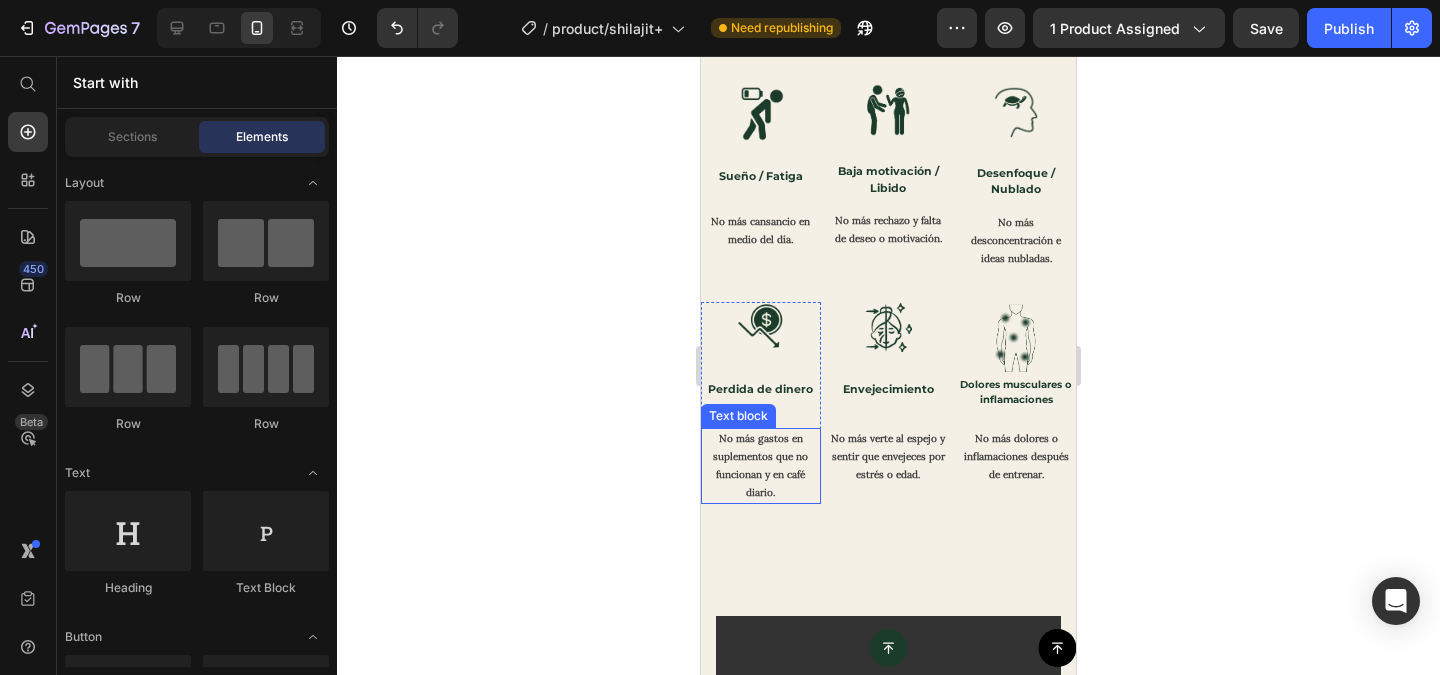 click on "No más gastos en suplementos que no funcionan y en café diario." at bounding box center [761, 466] 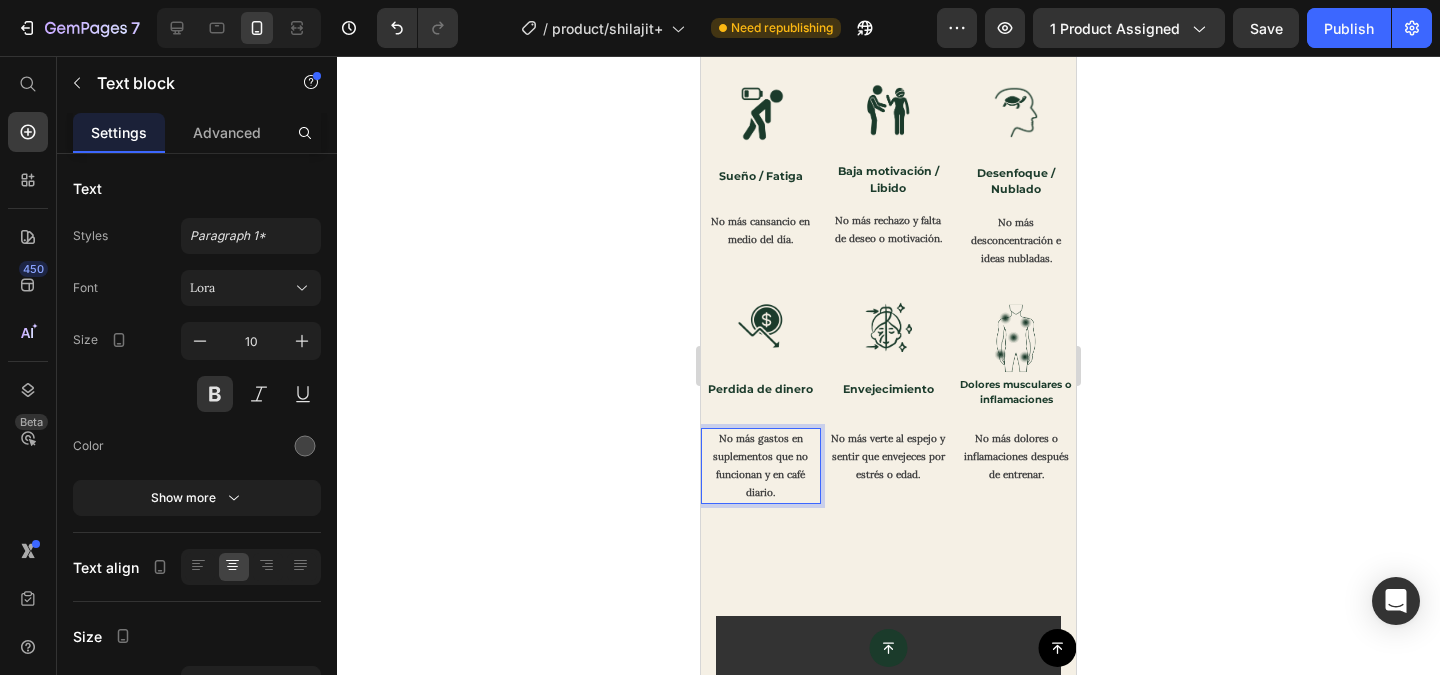 click on "No más gastos en suplementos que no funcionan y en café diario." at bounding box center [761, 466] 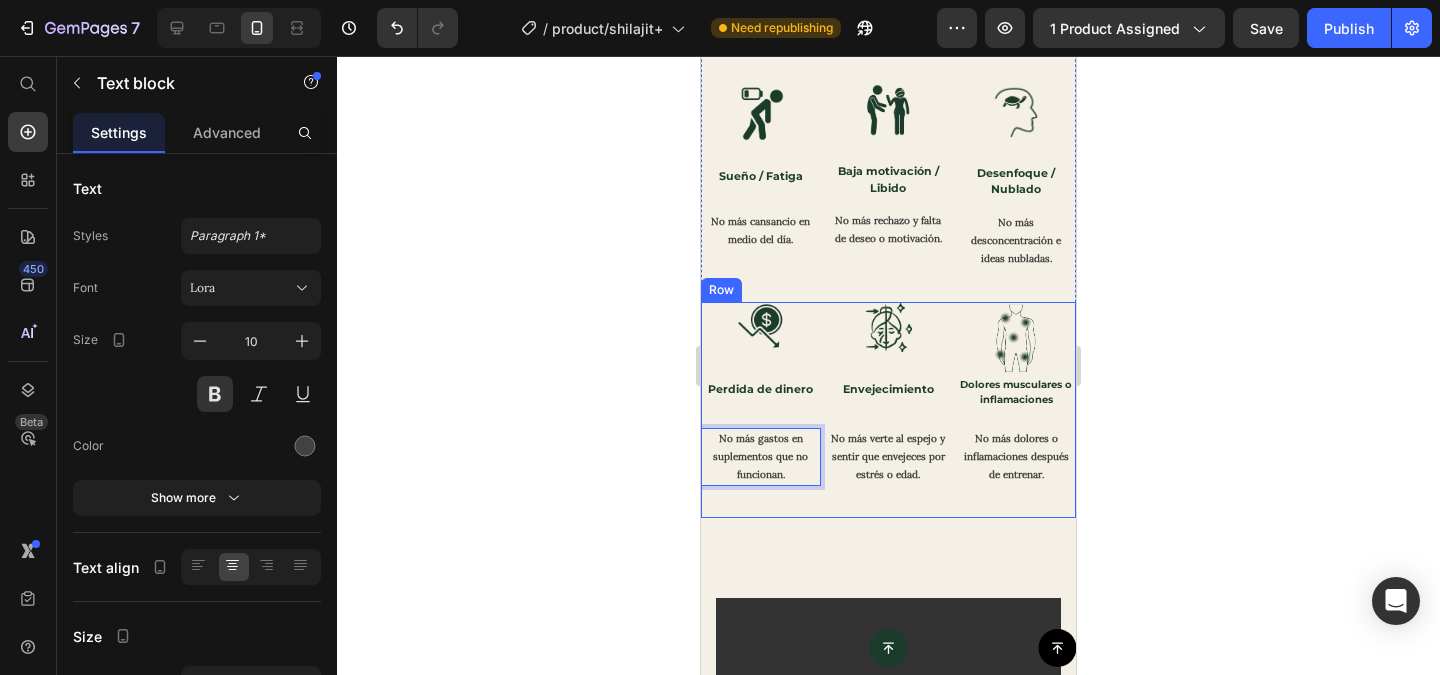 click 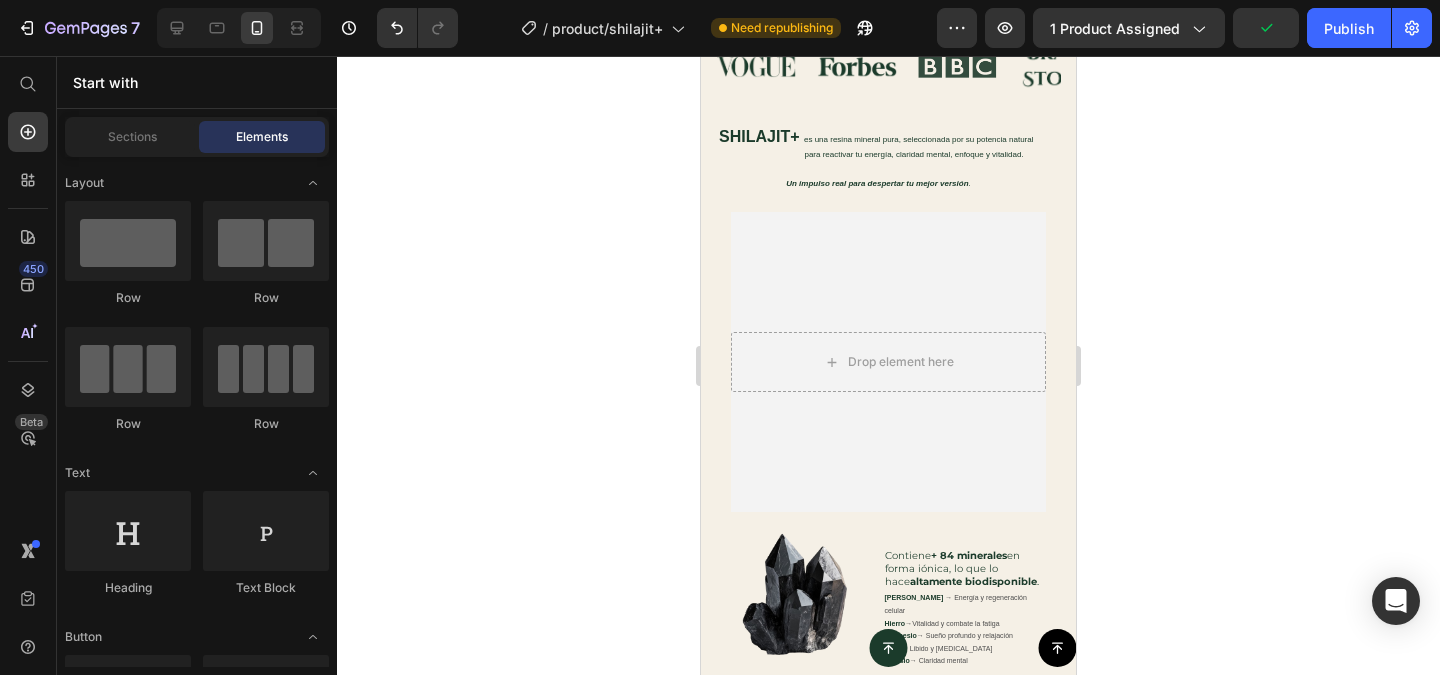 scroll, scrollTop: 1352, scrollLeft: 0, axis: vertical 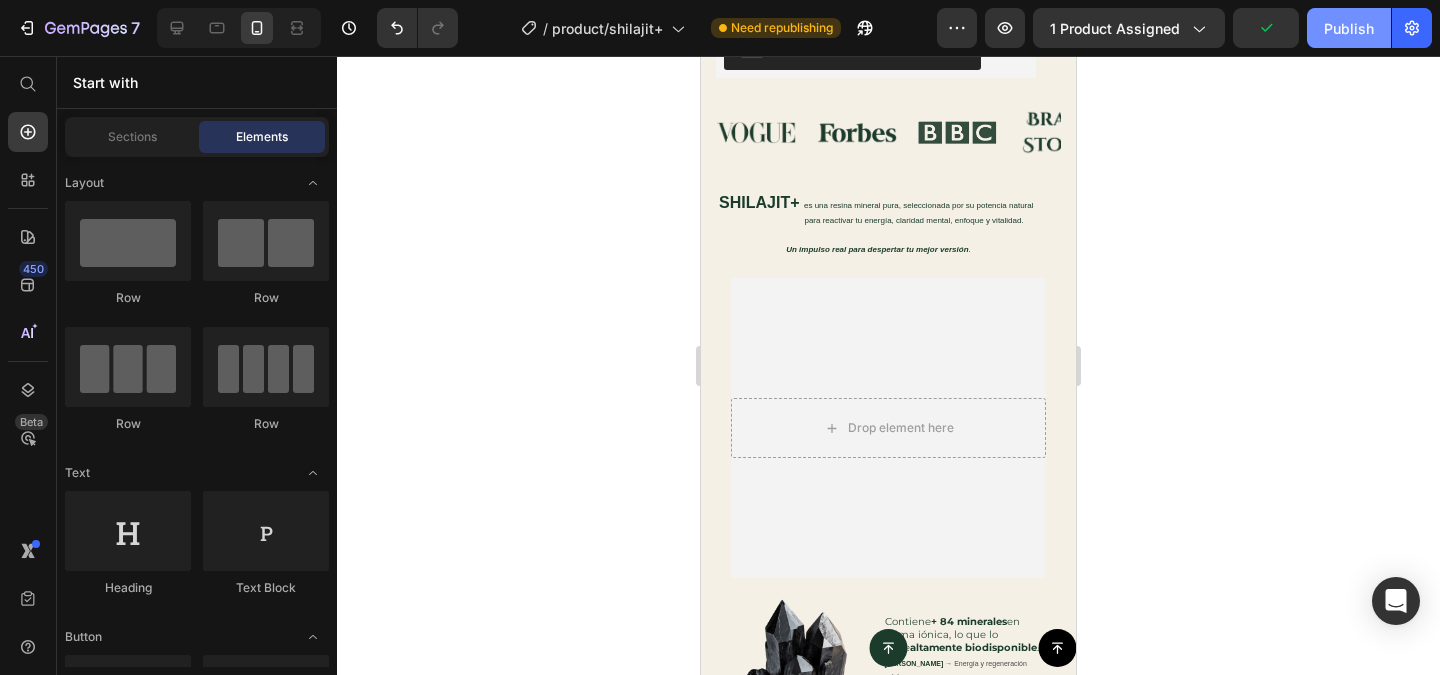 click on "Publish" at bounding box center [1349, 28] 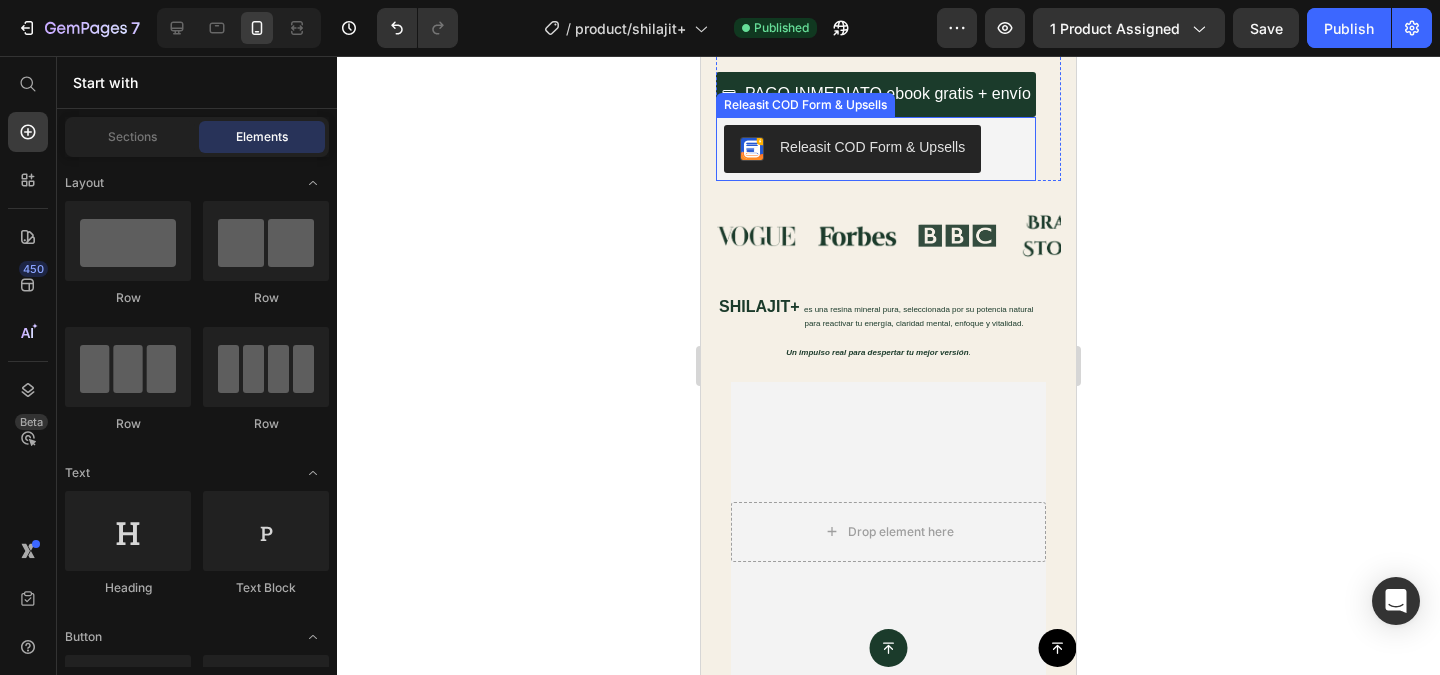 scroll, scrollTop: 814, scrollLeft: 0, axis: vertical 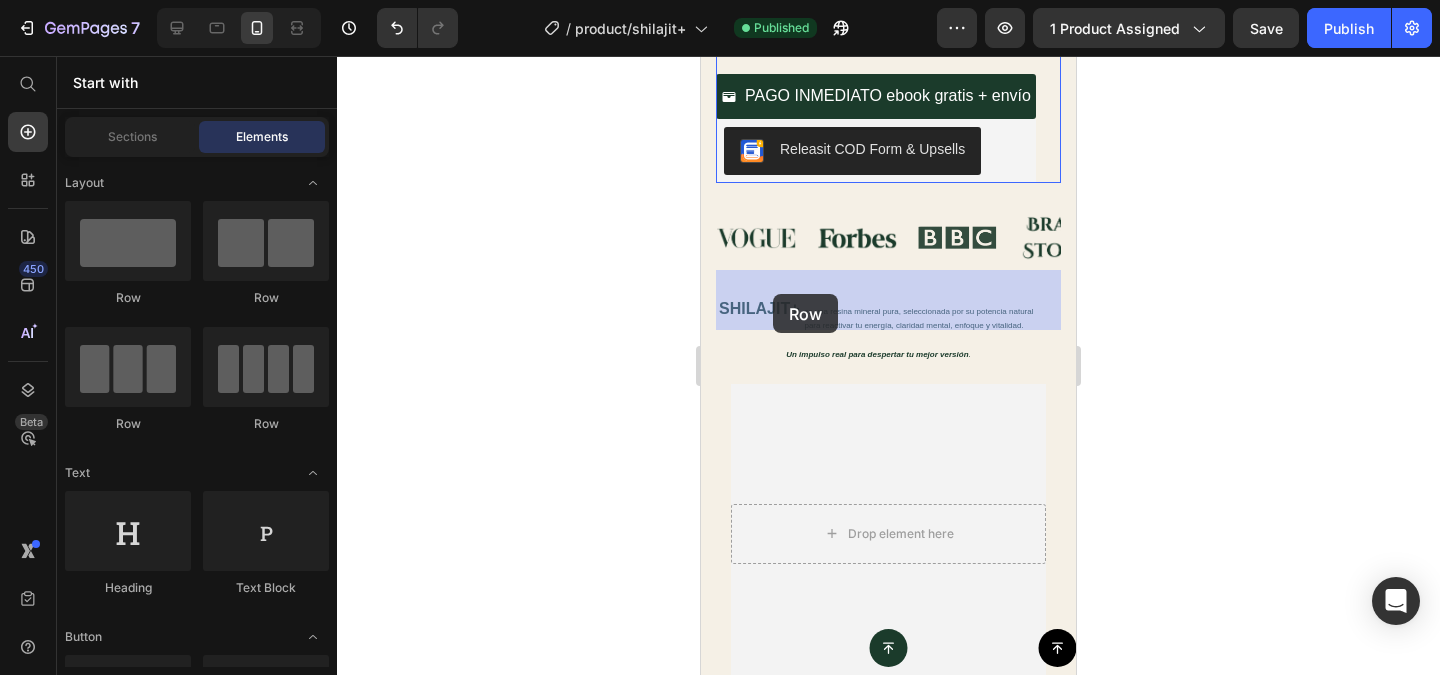 drag, startPoint x: 844, startPoint y: 321, endPoint x: 773, endPoint y: 295, distance: 75.61085 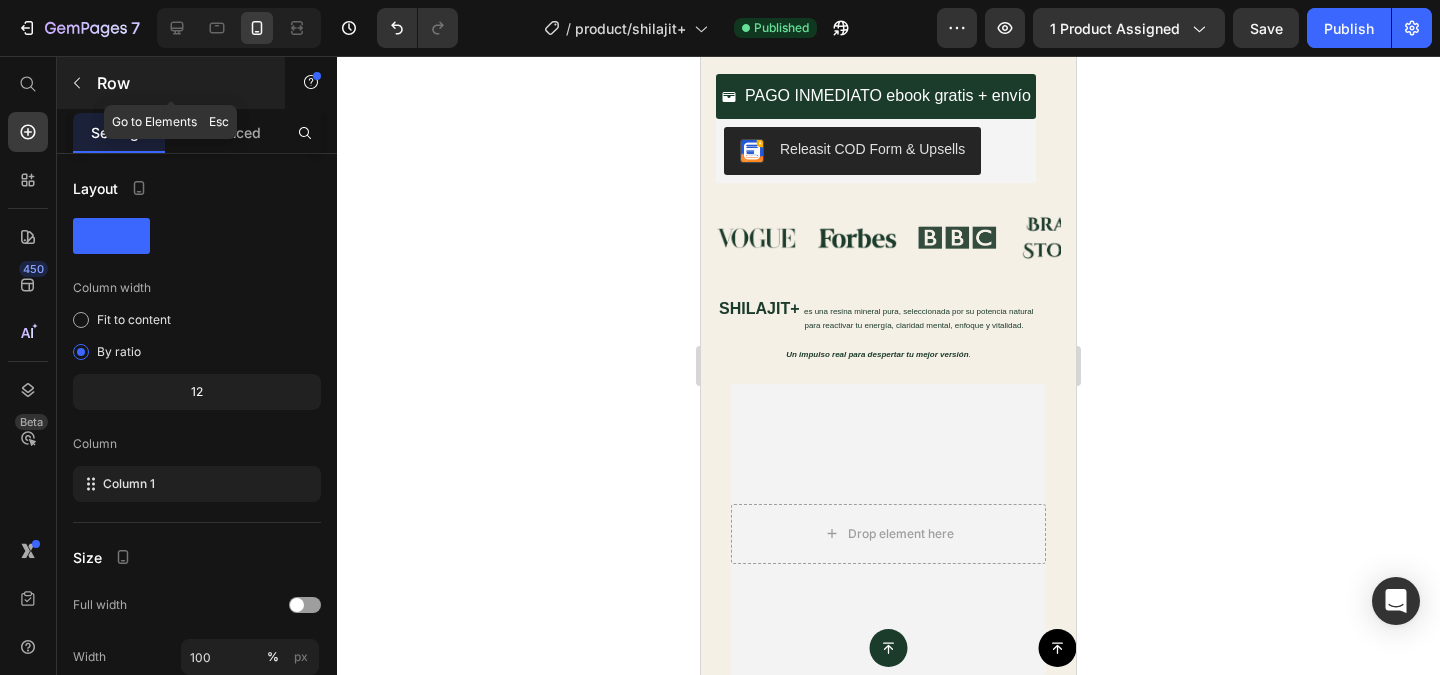 click at bounding box center (77, 83) 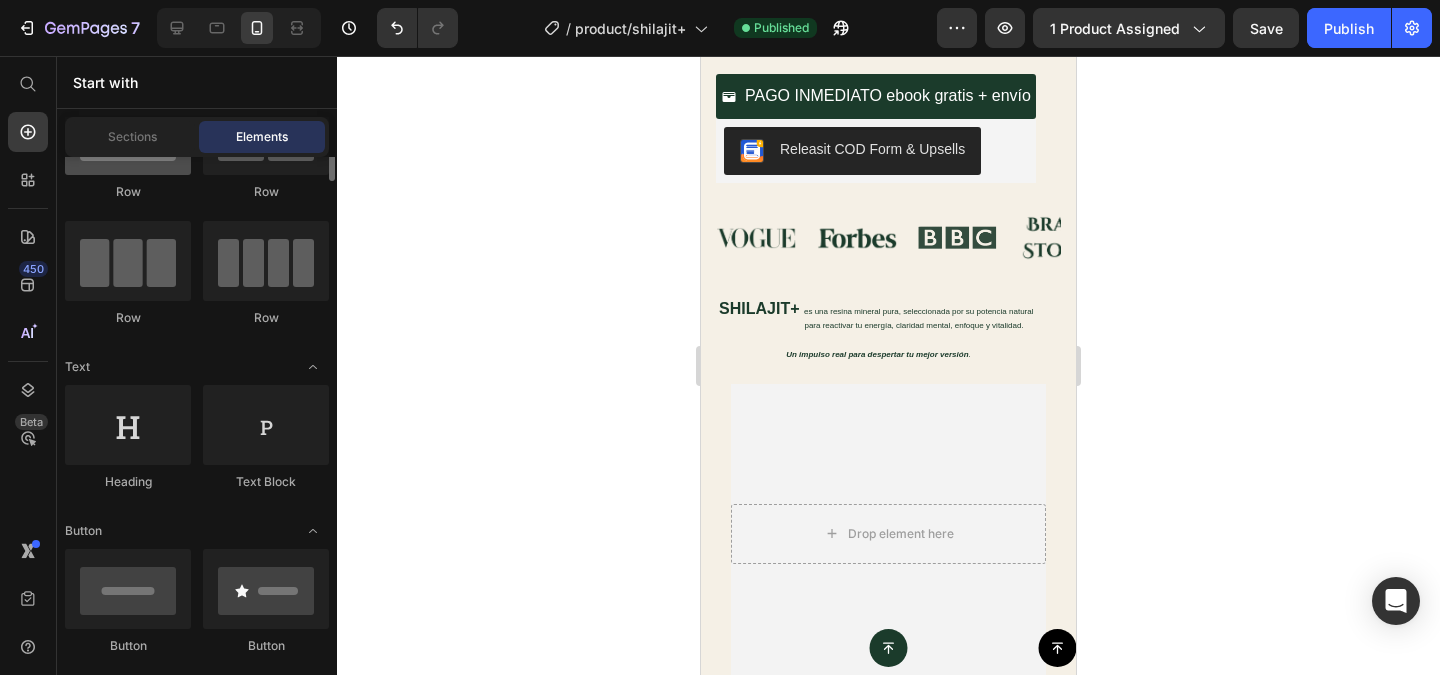 scroll, scrollTop: 0, scrollLeft: 0, axis: both 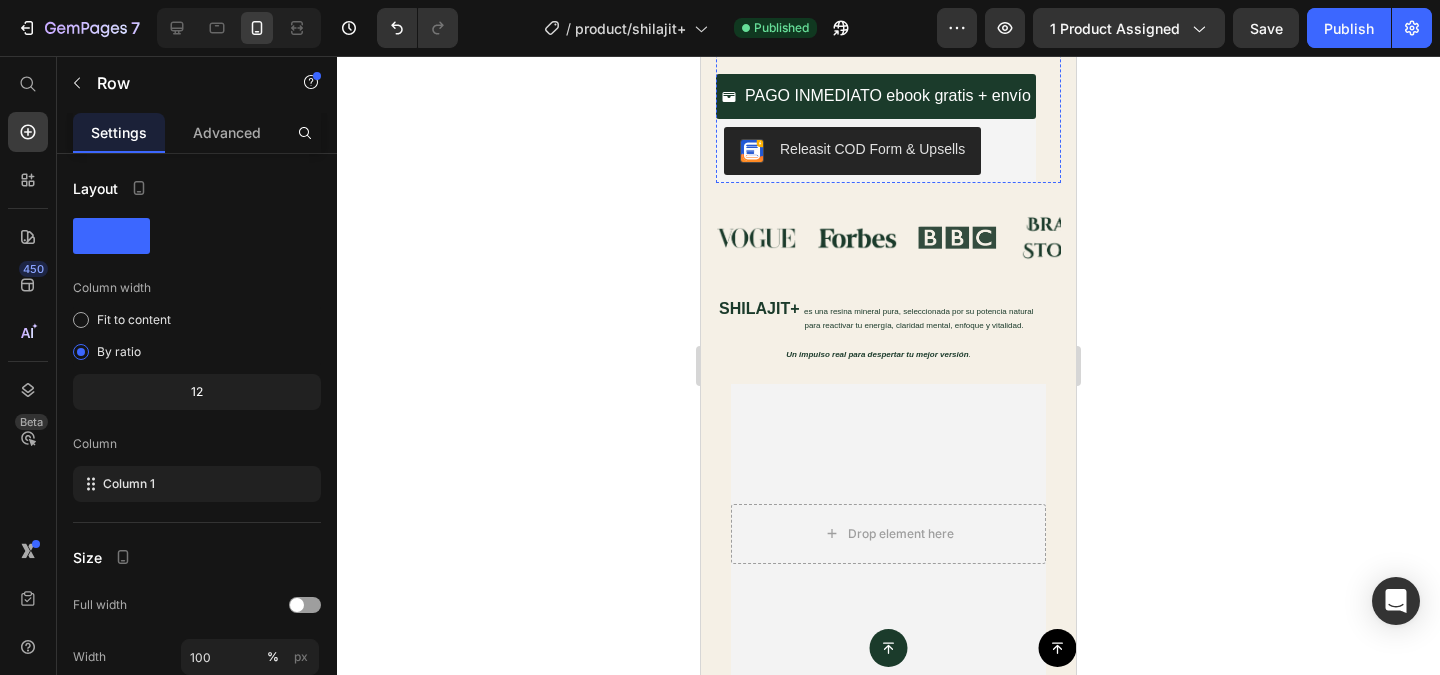 click on "Drop element here" at bounding box center (888, 24) 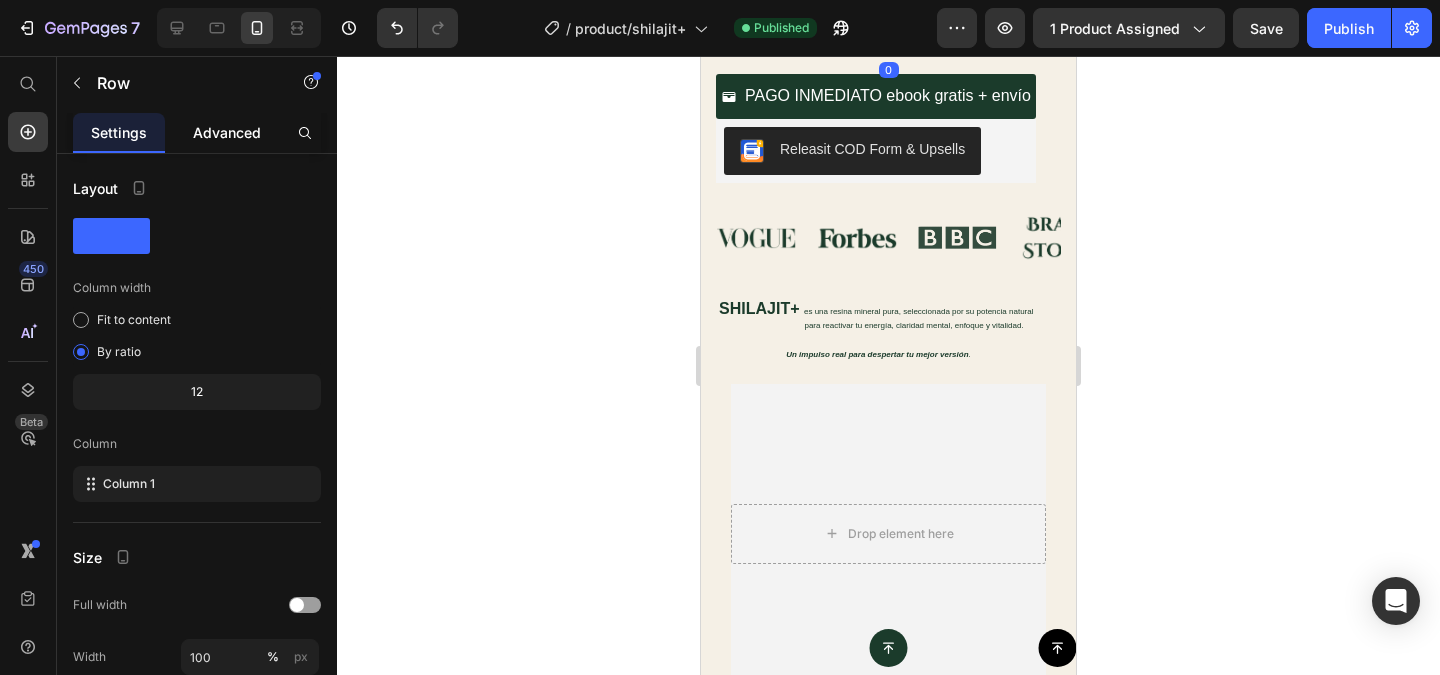 click on "Advanced" at bounding box center [227, 132] 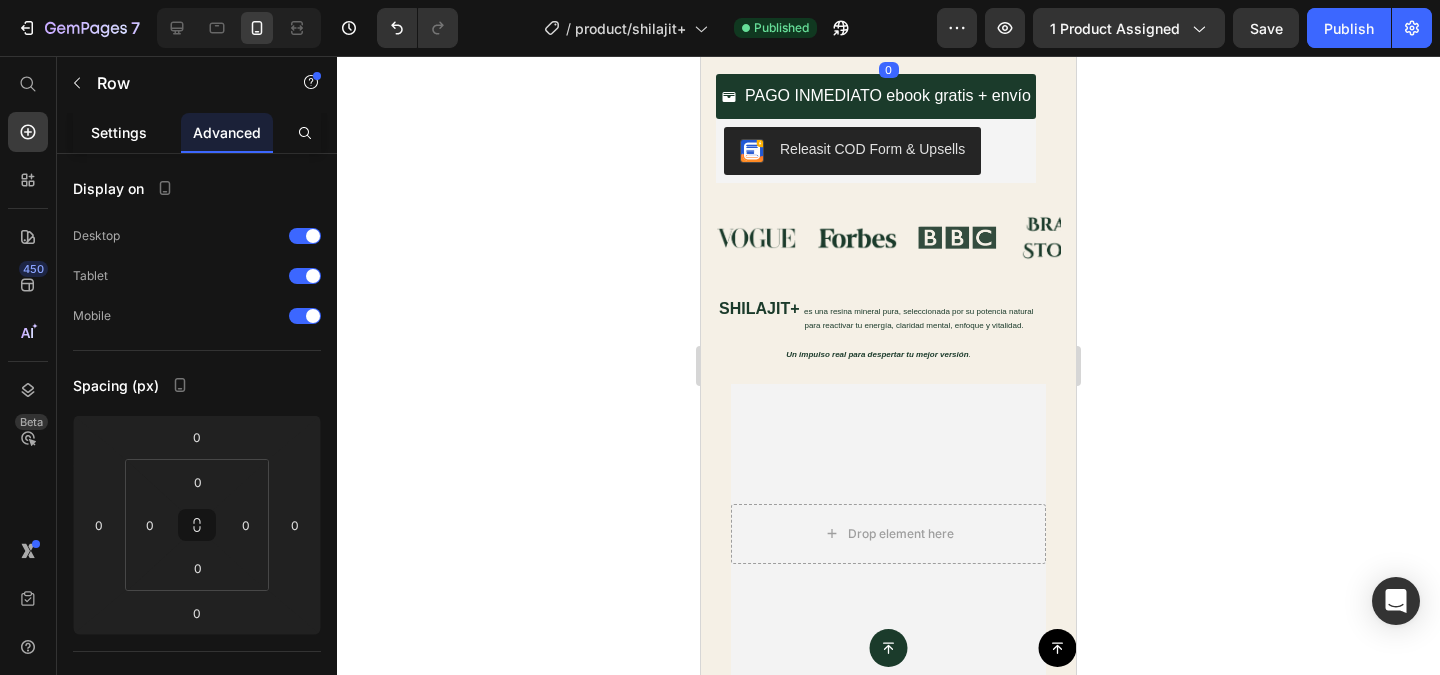 click on "Settings" at bounding box center [119, 132] 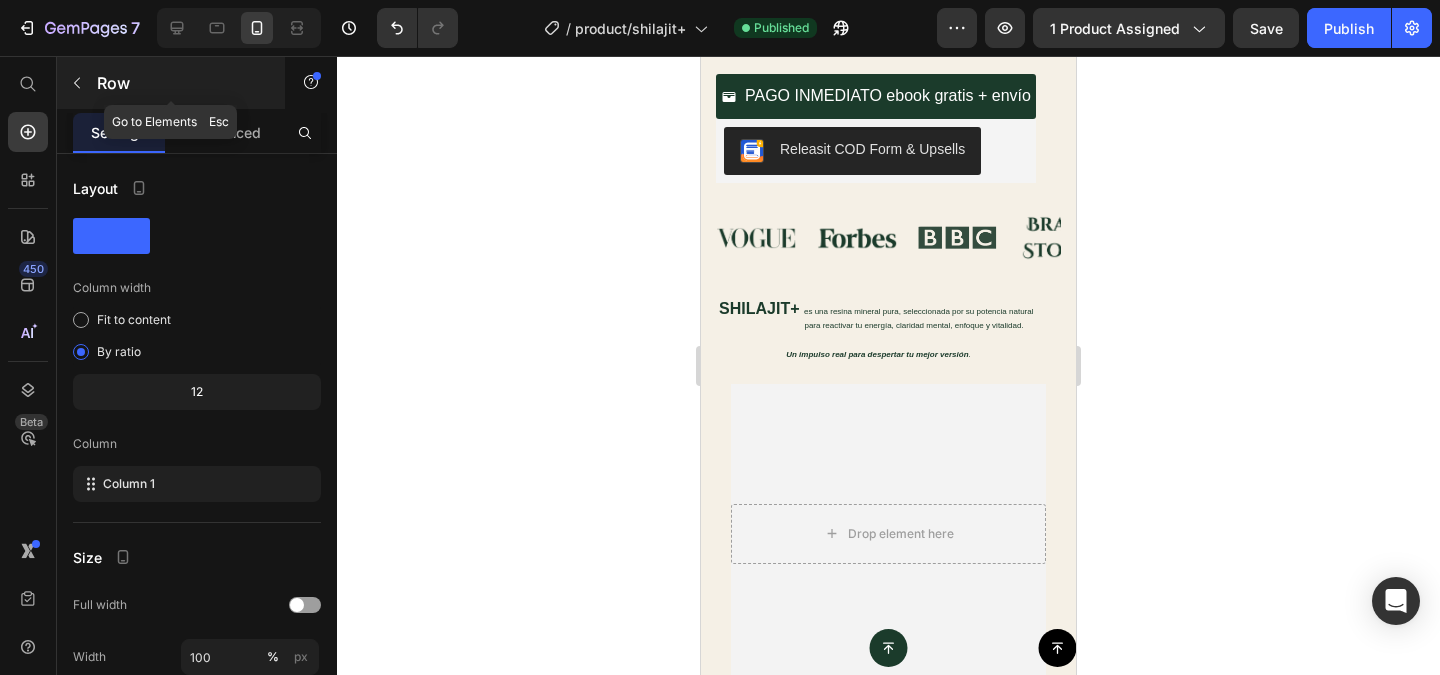 click 